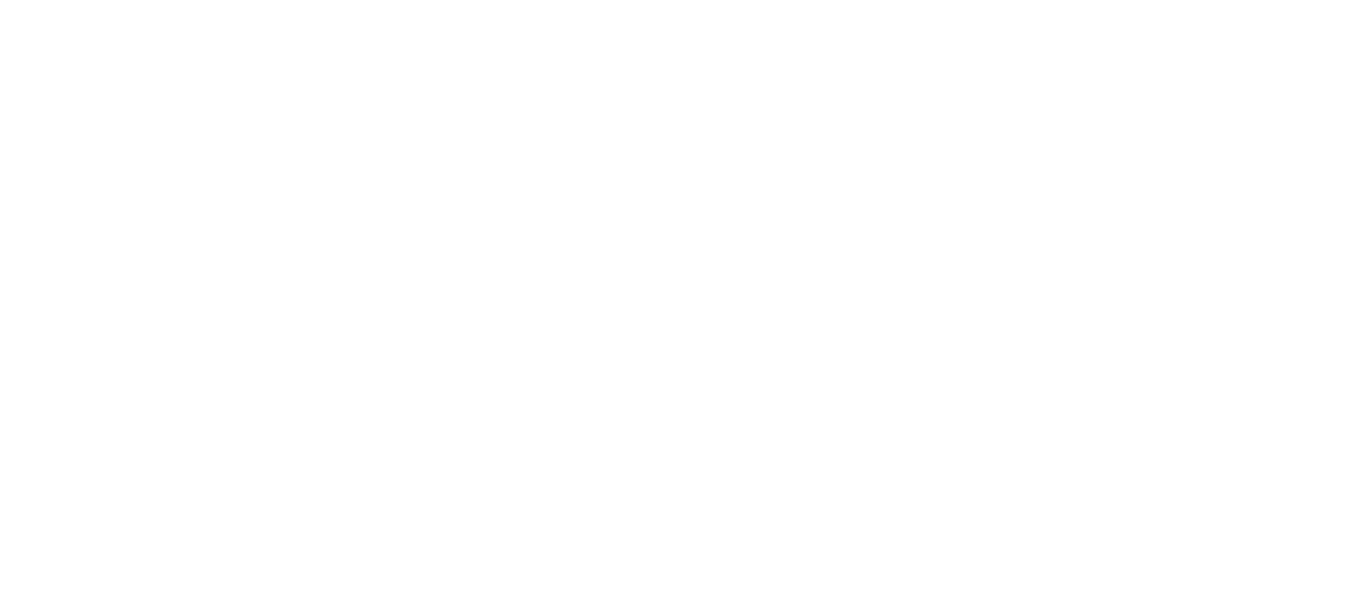scroll, scrollTop: 0, scrollLeft: 0, axis: both 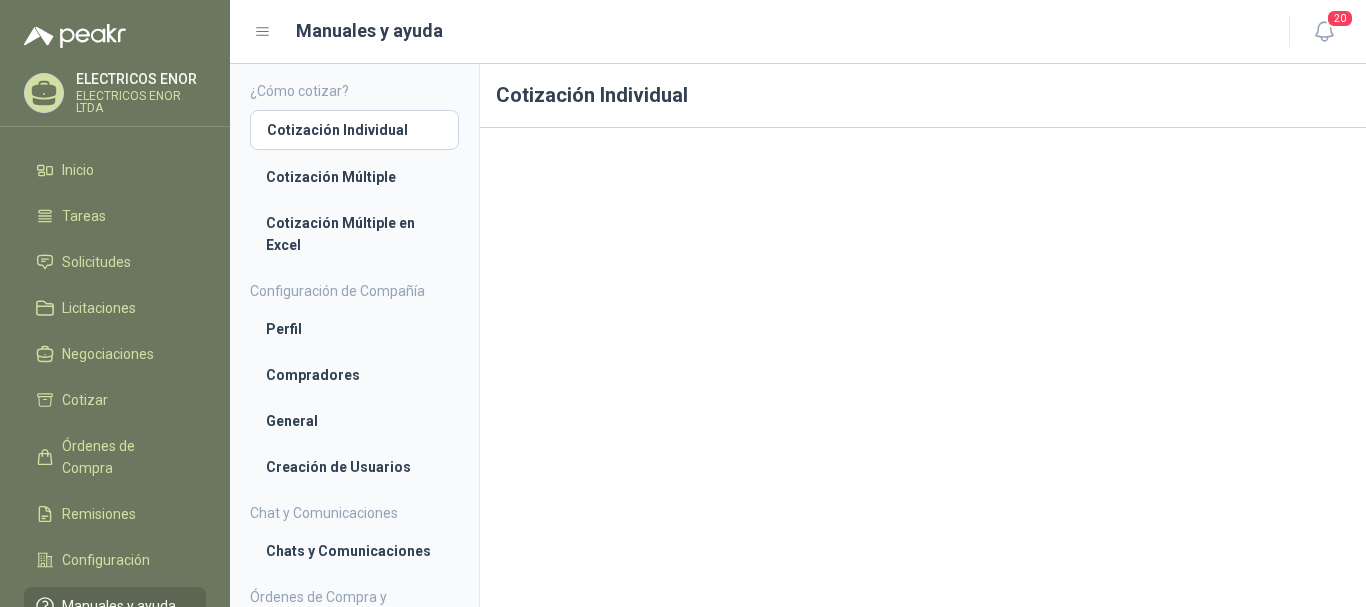 click on "Inicio   Tareas   Solicitudes   Licitaciones   Negociaciones   Cotizar   Órdenes de Compra   Remisiones   Configuración   Manuales y ayuda" at bounding box center (115, 392) 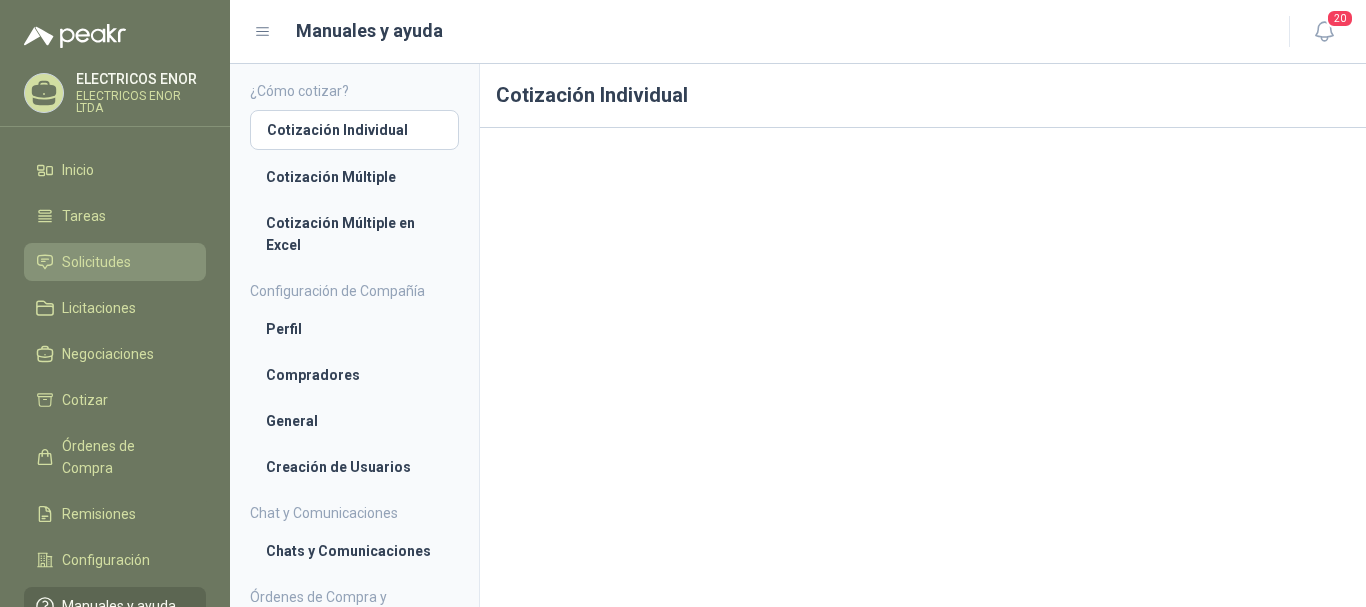 click on "Solicitudes" at bounding box center (96, 262) 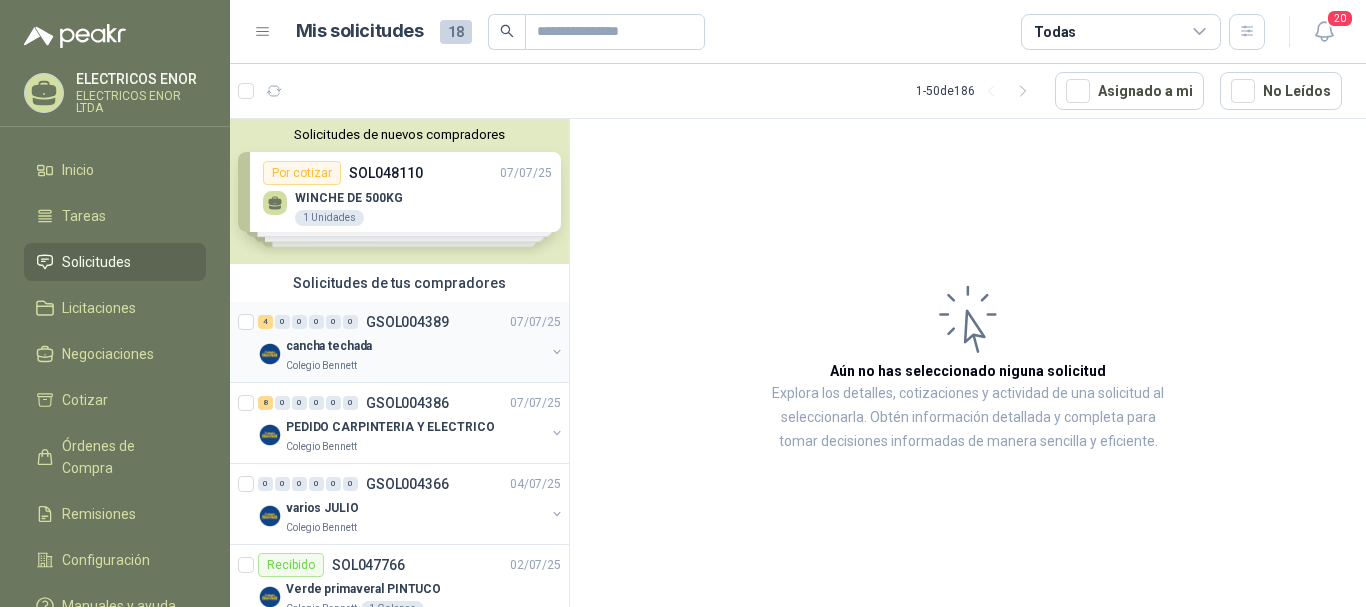 click on "4 0 0 0 0 0 GSOL[NUMBER] [DD]/[MM]/[YY]" at bounding box center [411, 322] 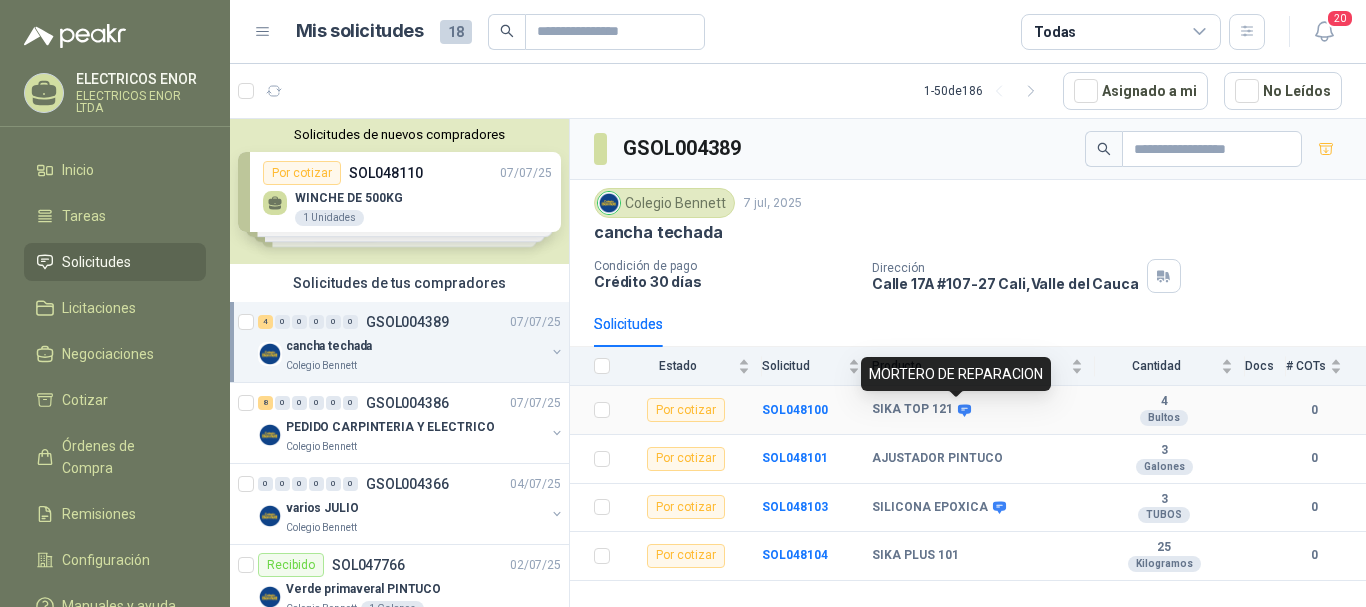 click at bounding box center [964, 410] 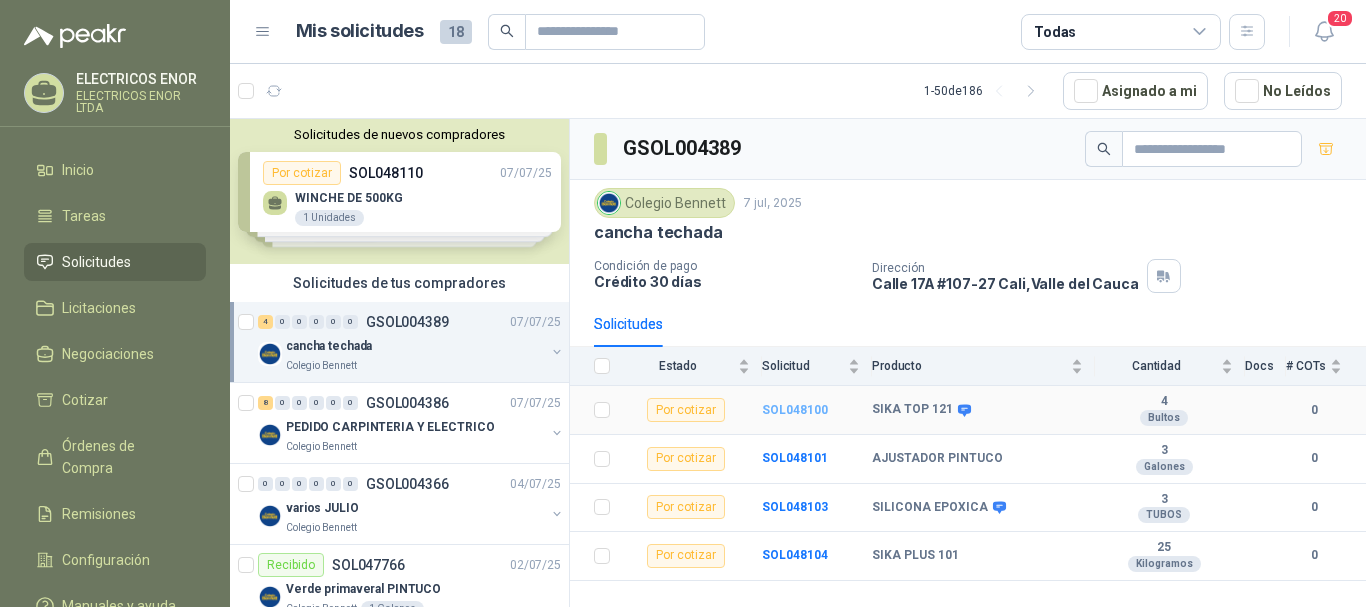 click on "SOL048100" at bounding box center [795, 410] 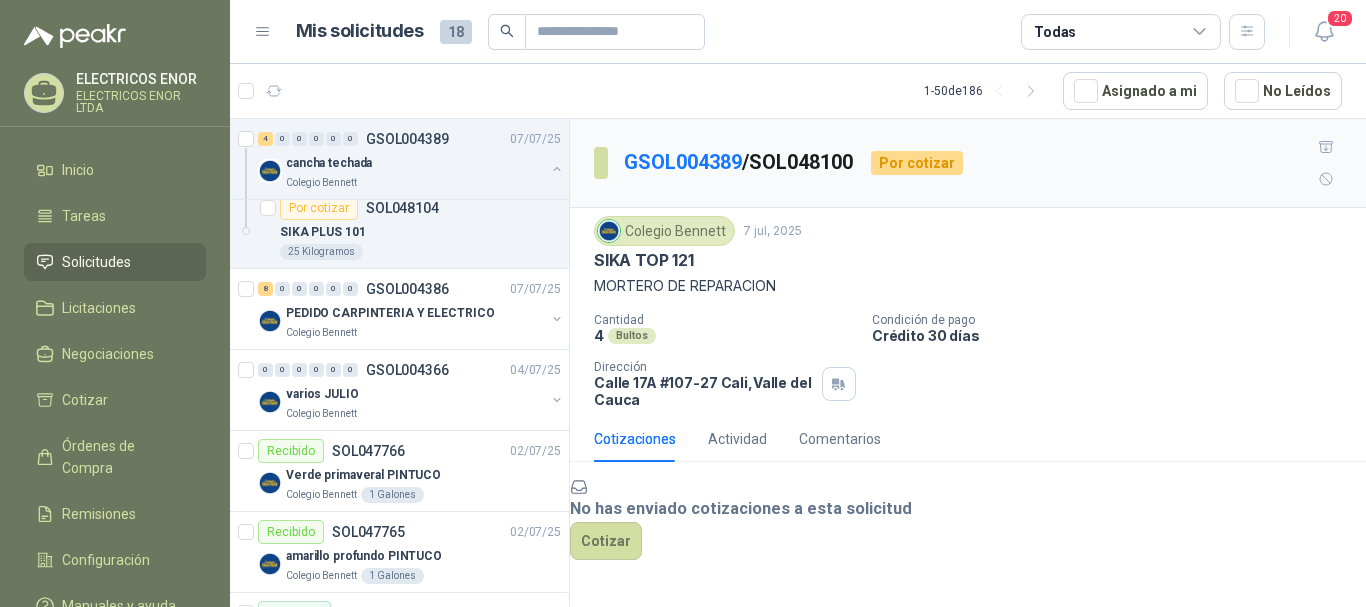 scroll, scrollTop: 100, scrollLeft: 0, axis: vertical 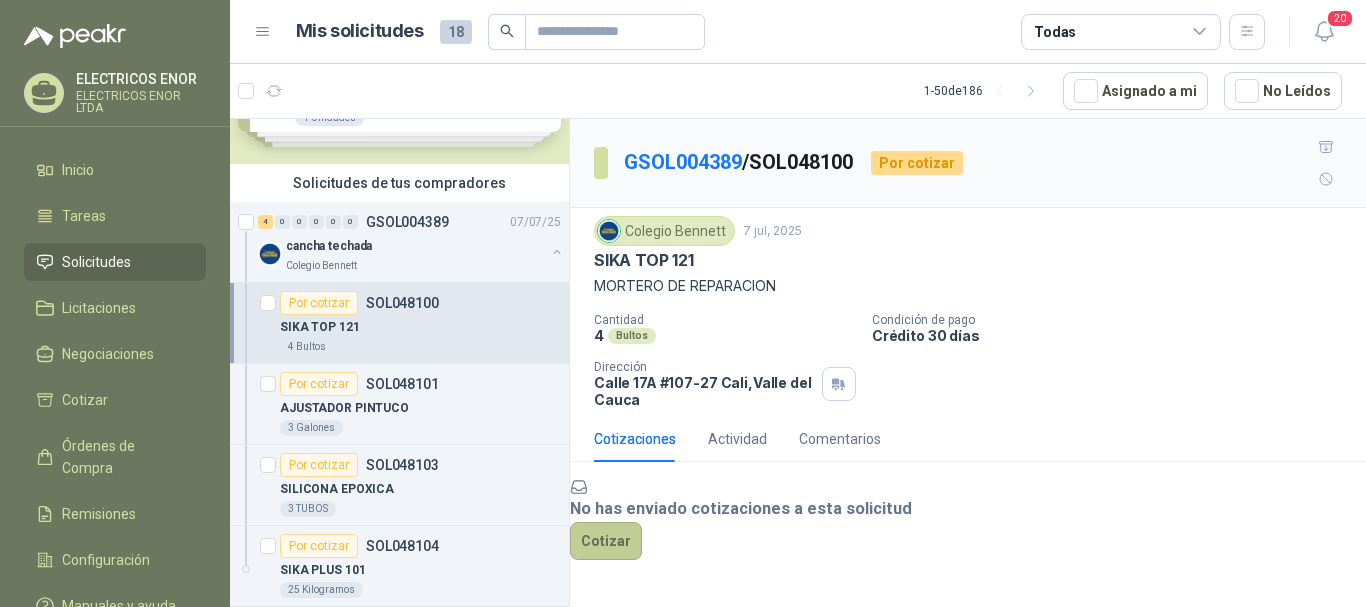 click on "Cotizar" at bounding box center (606, 541) 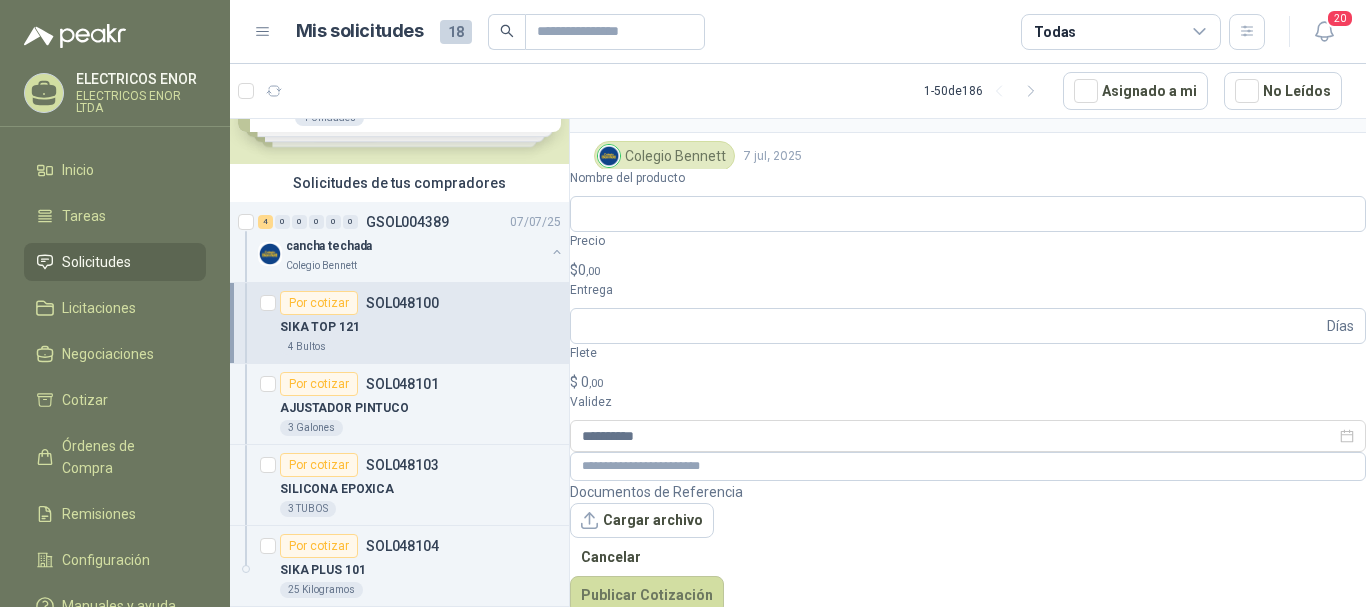 scroll, scrollTop: 74, scrollLeft: 0, axis: vertical 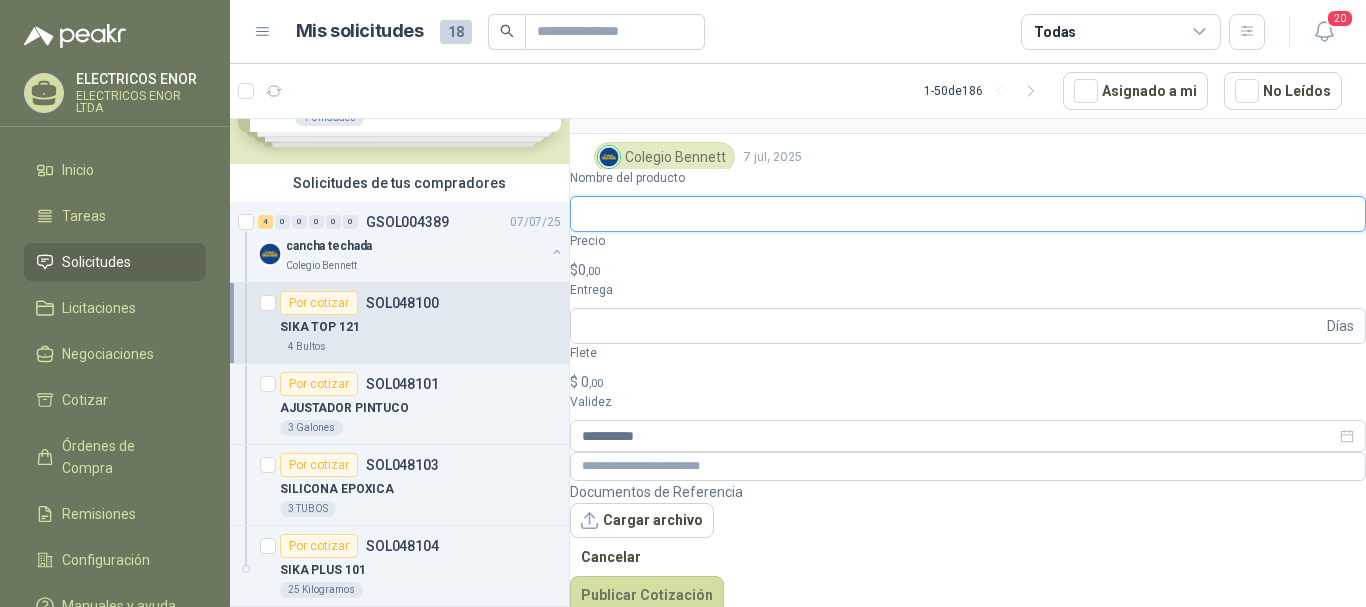 click on "Nombre del producto" at bounding box center [968, 214] 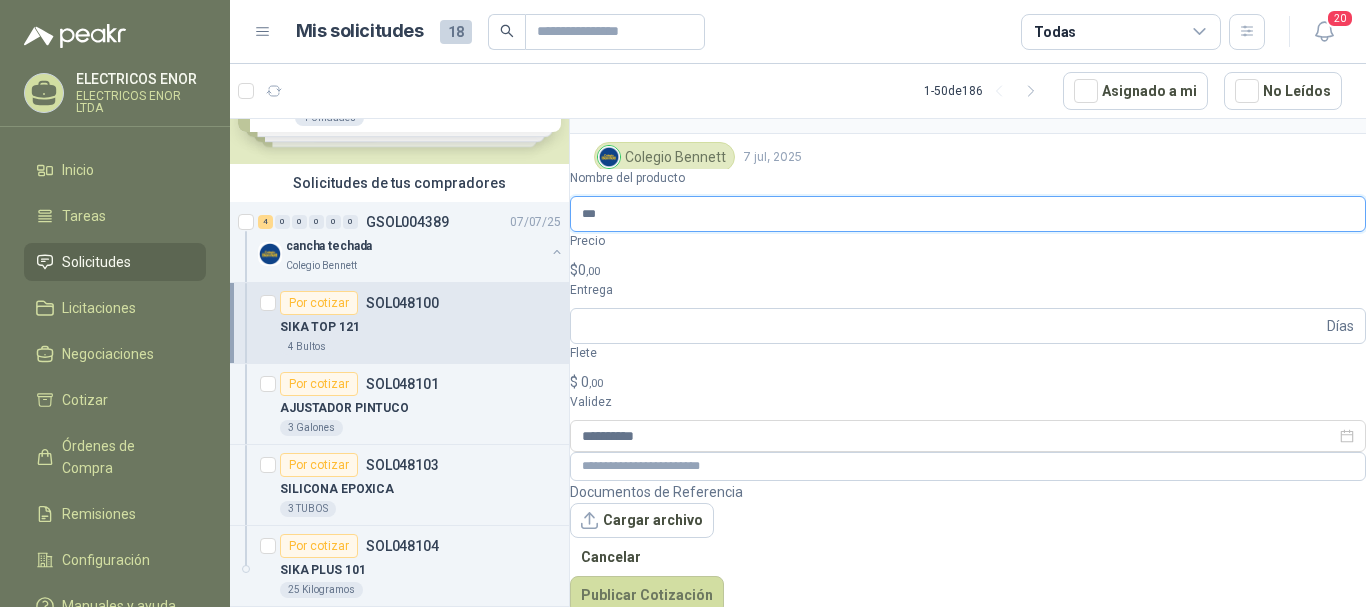 type on "**********" 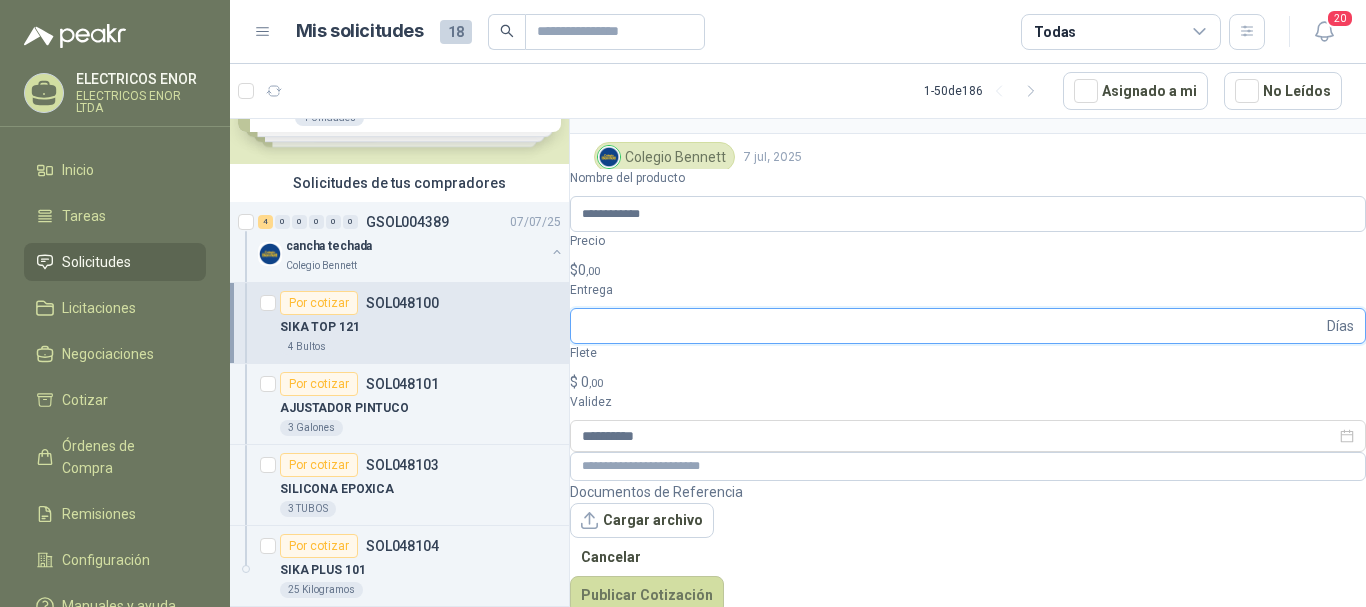 click on "Entrega" at bounding box center (952, 326) 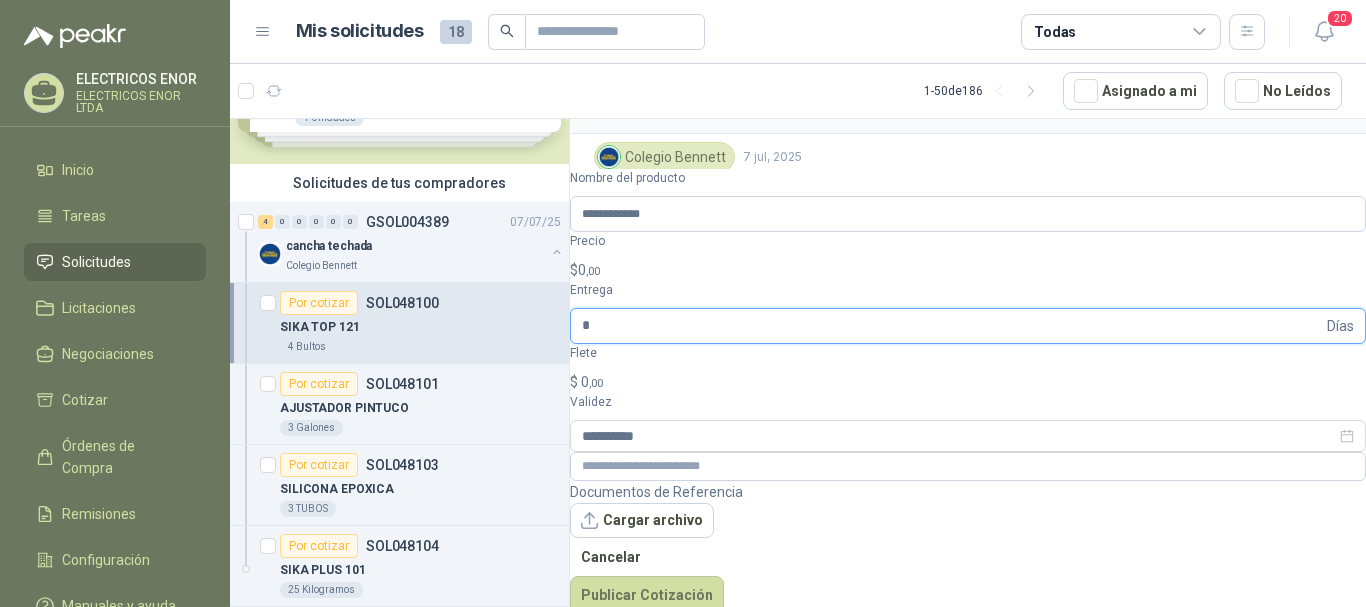 type on "*" 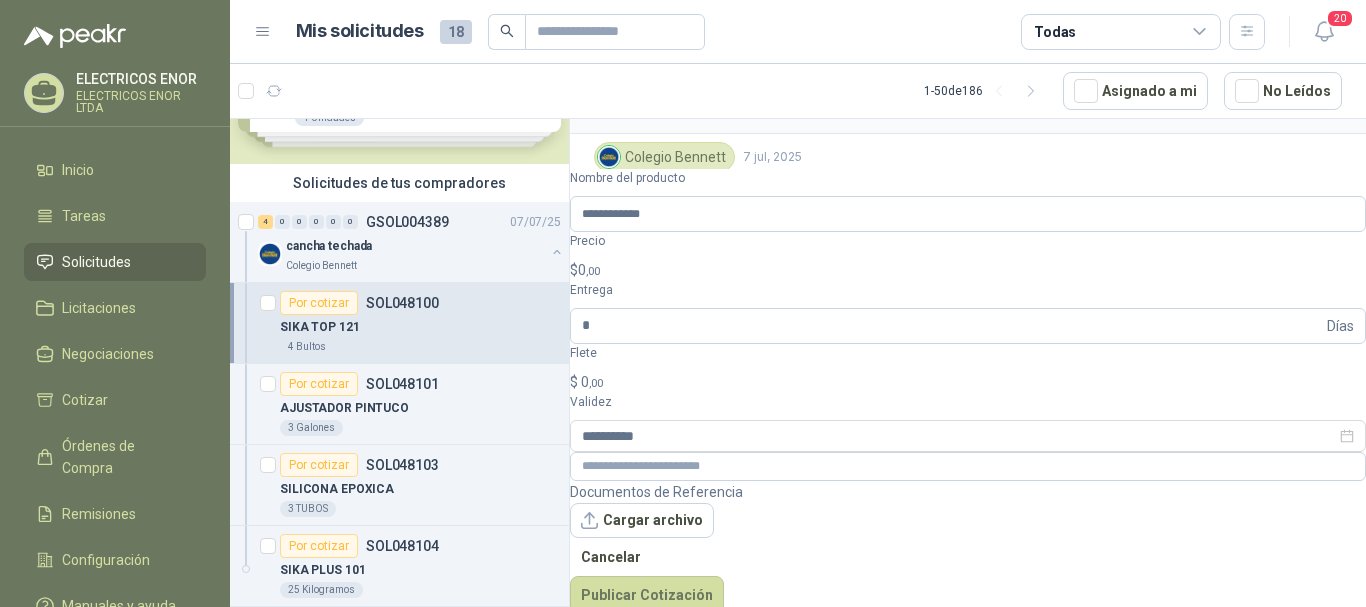 click on ",00" at bounding box center (593, 271) 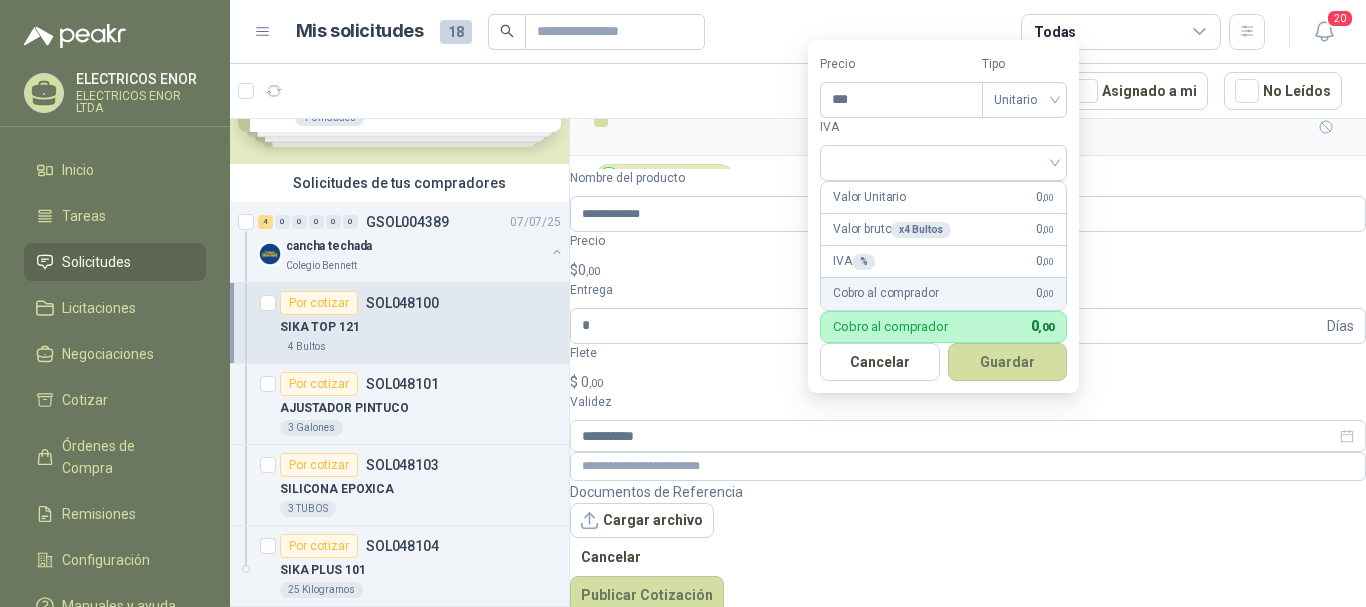 scroll, scrollTop: 74, scrollLeft: 0, axis: vertical 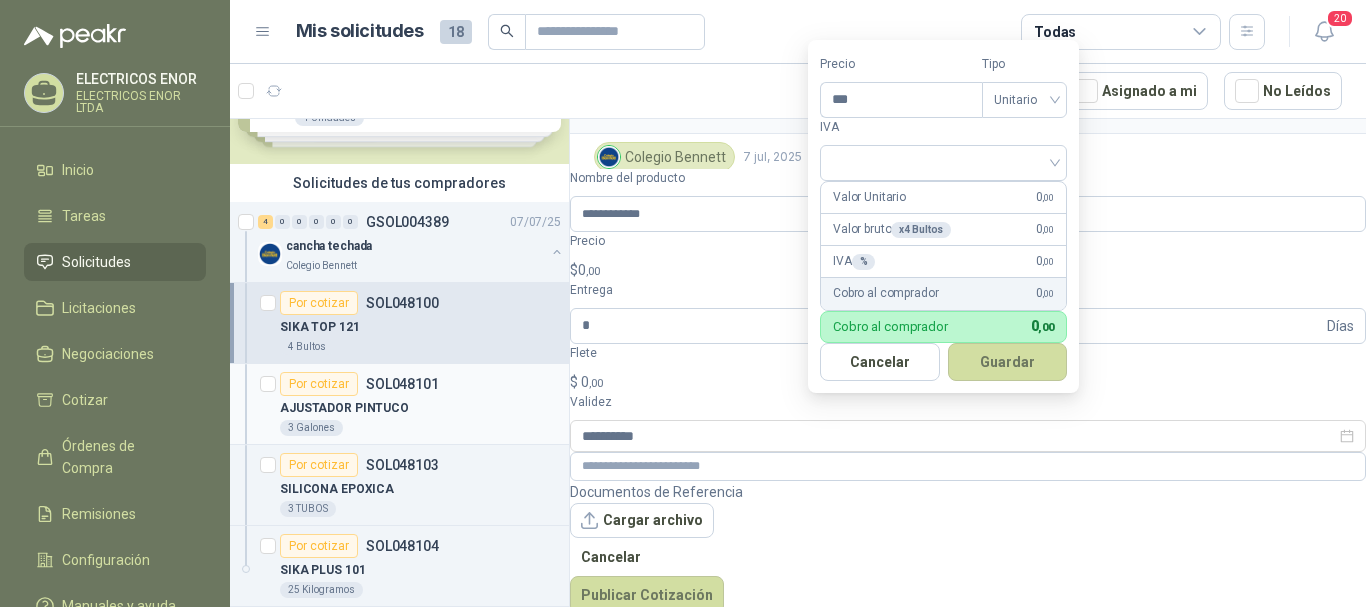 click on "AJUSTADOR PINTUCO" at bounding box center [344, 408] 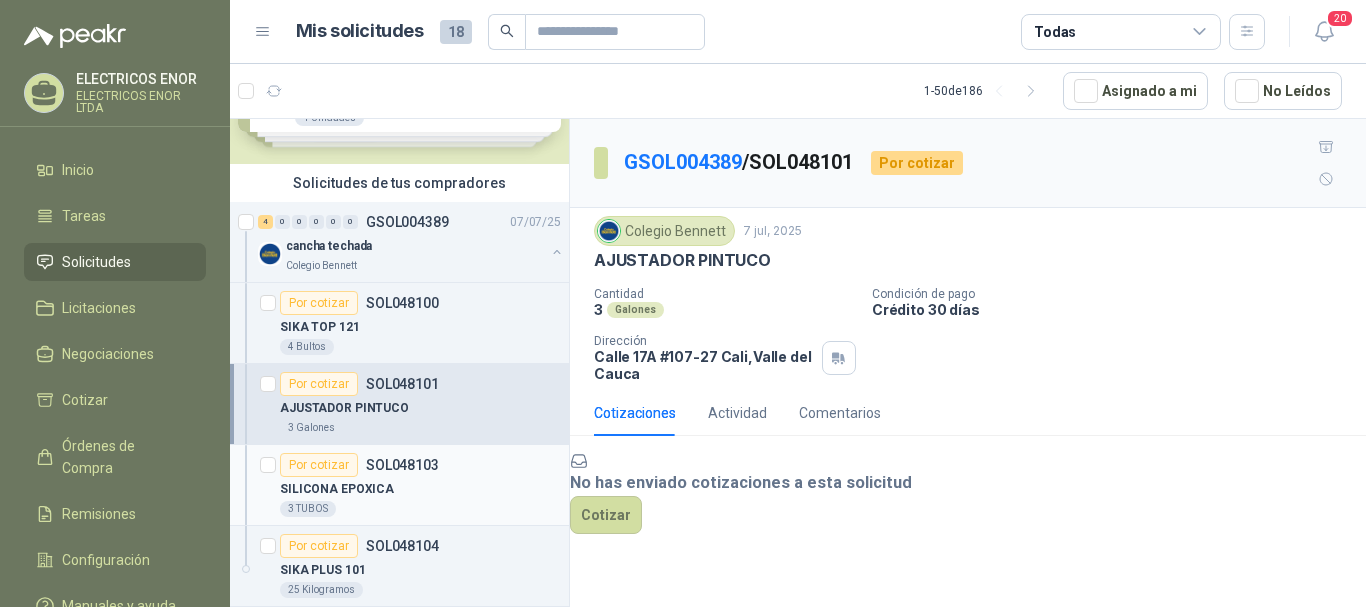 click on "SILICONA EPOXICA" at bounding box center (337, 489) 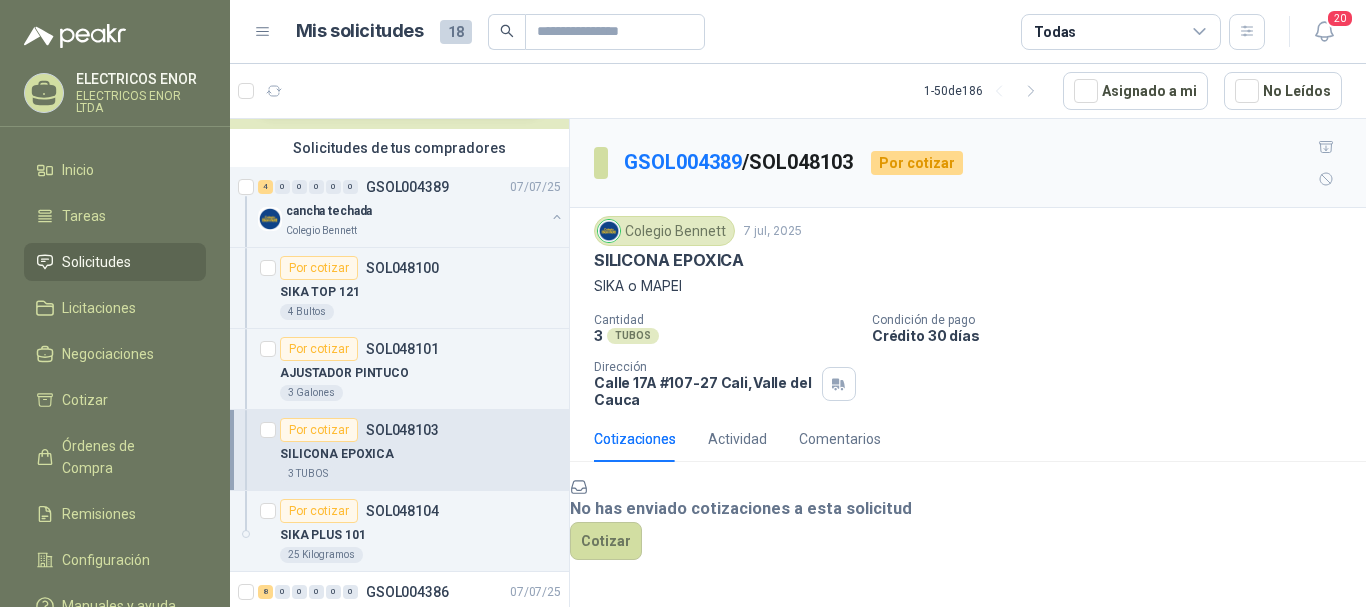 scroll, scrollTop: 100, scrollLeft: 0, axis: vertical 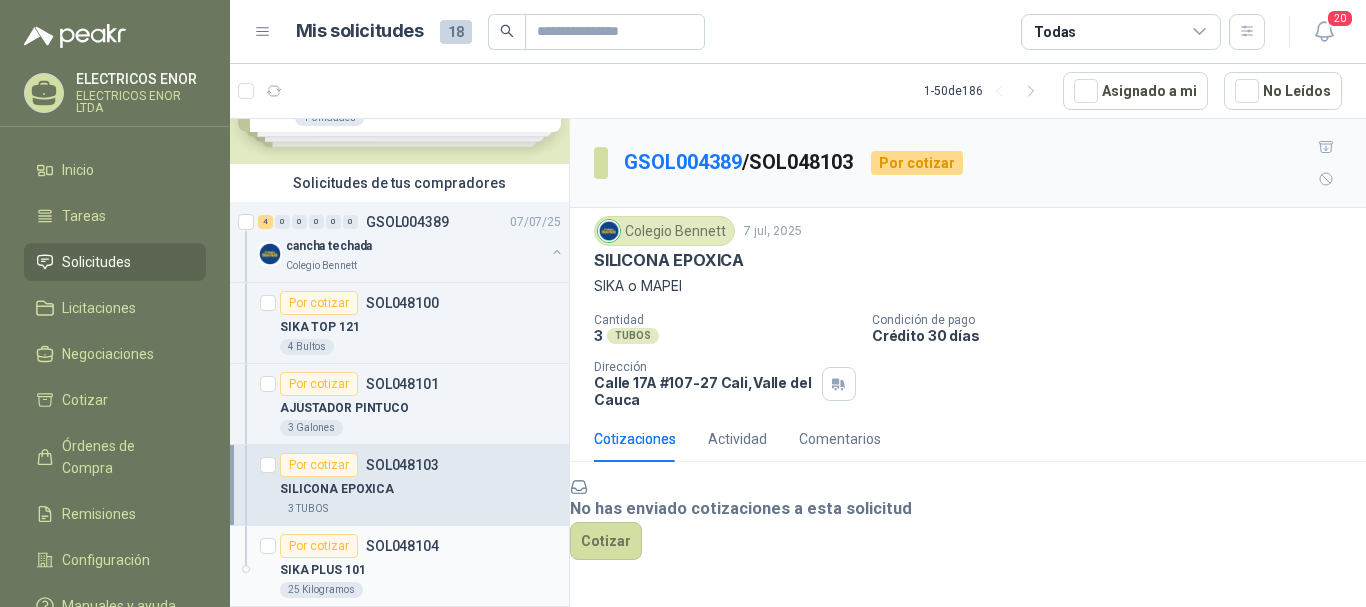 click on "SOL048104" at bounding box center (402, 546) 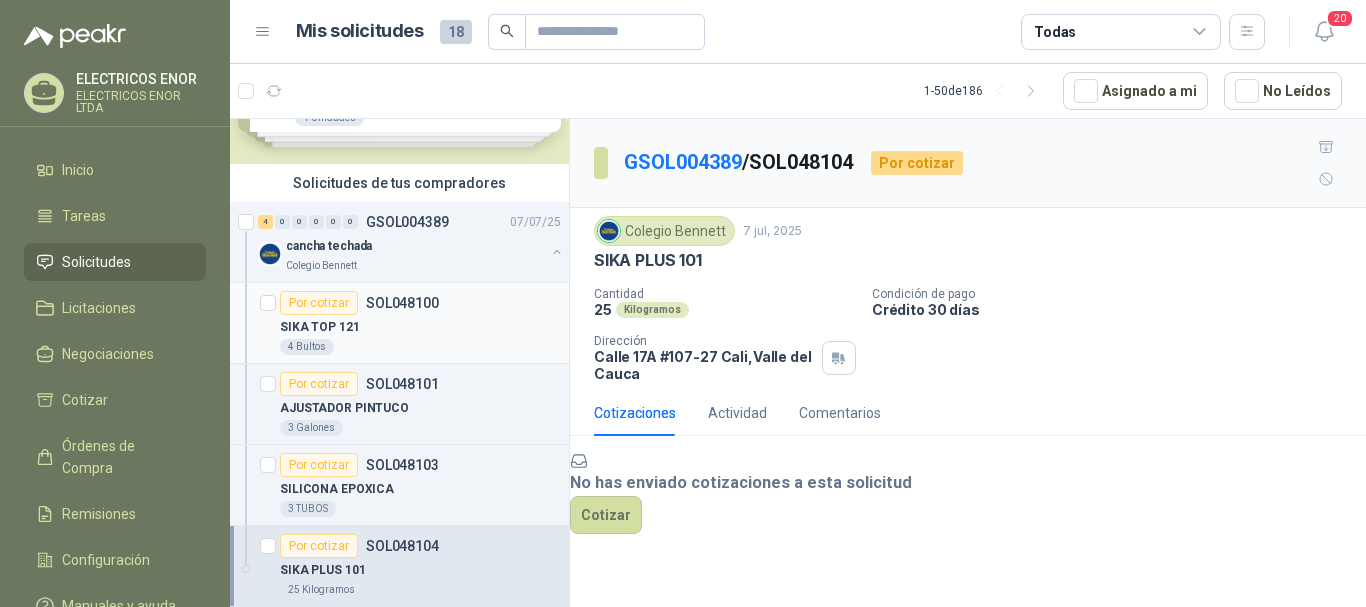 click on "SIKA TOP 121" at bounding box center (420, 327) 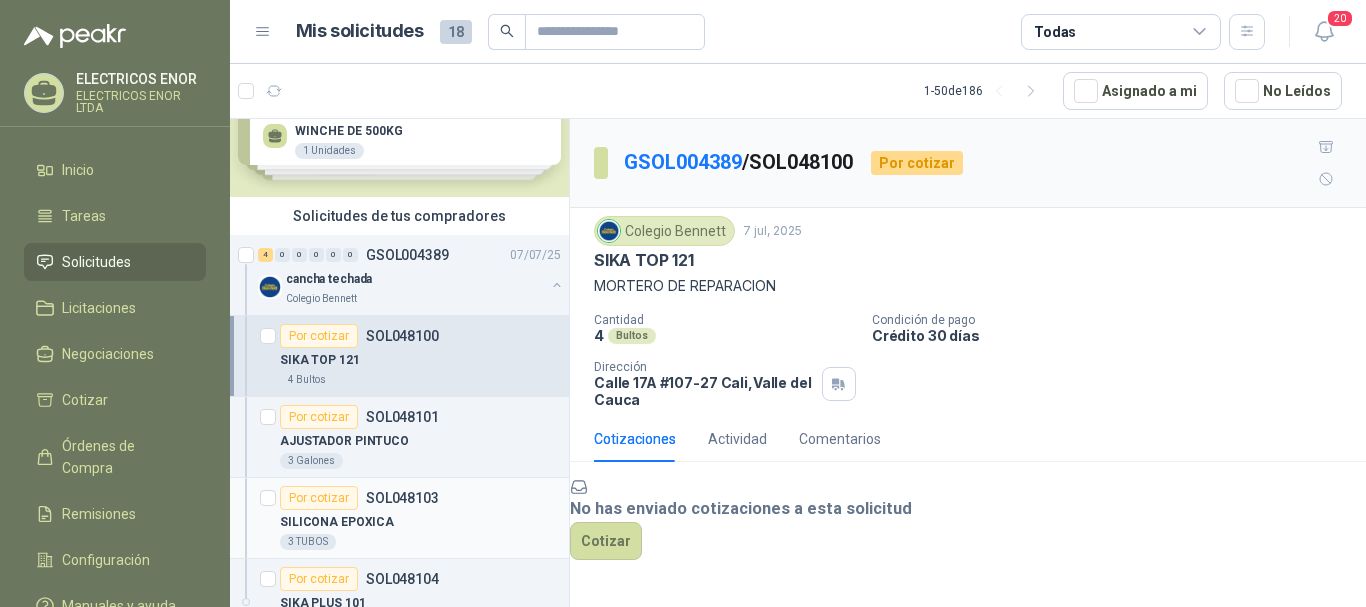 scroll, scrollTop: 100, scrollLeft: 0, axis: vertical 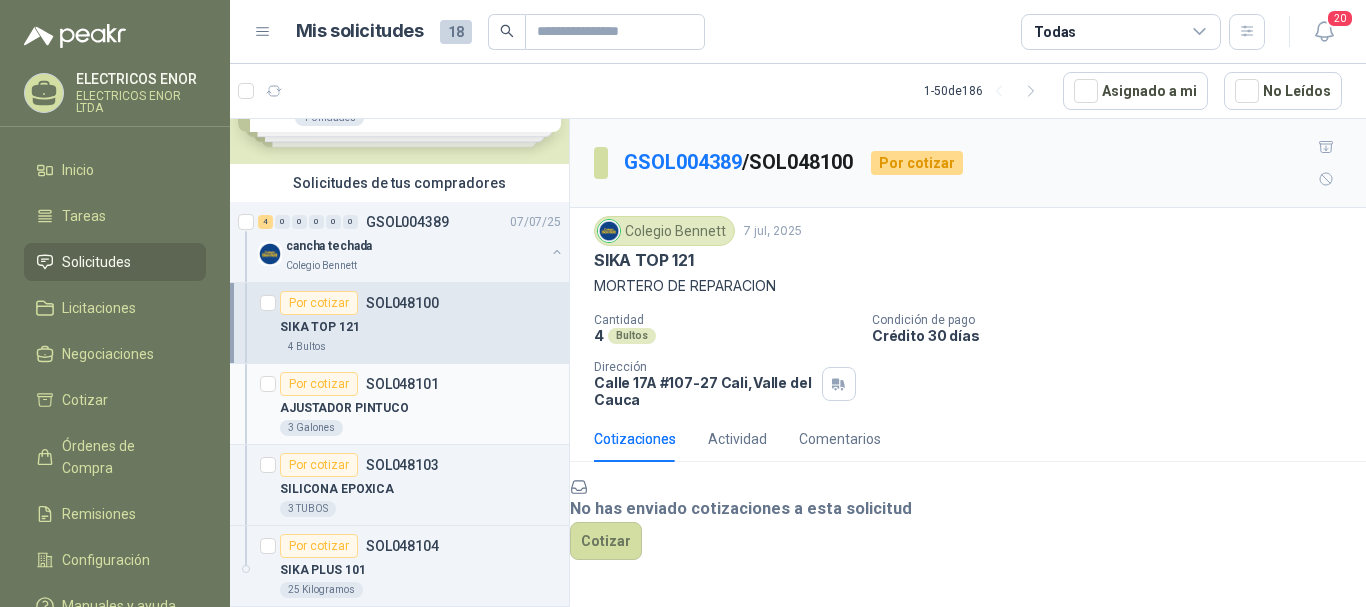 click on "Por cotizar SOL[NUMBER] AJUSTADOR PINTUCO 3 Galones" at bounding box center (399, 404) 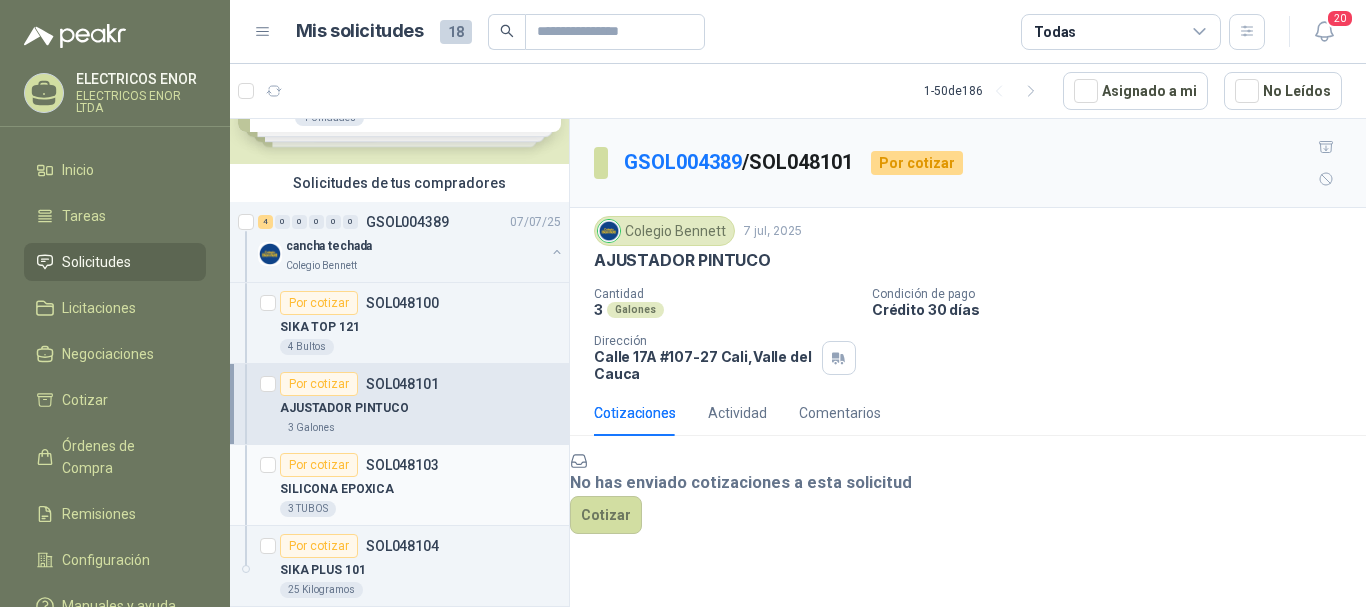 click on "SILICONA EPOXICA" at bounding box center [420, 489] 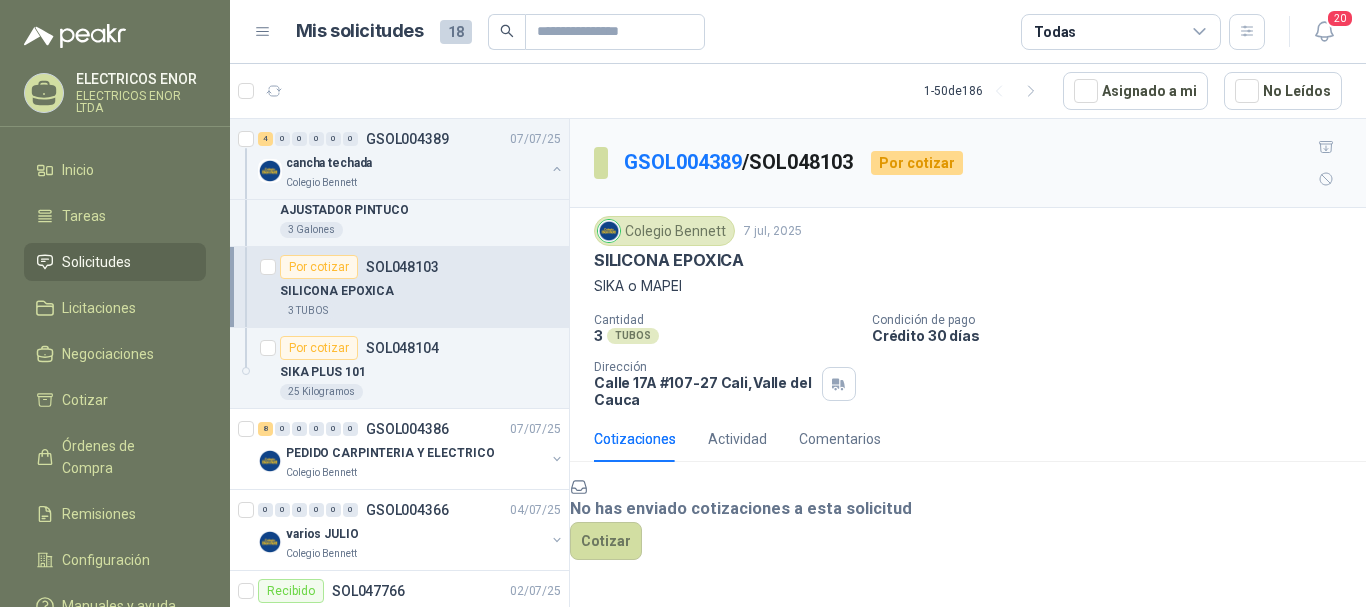 scroll, scrollTop: 300, scrollLeft: 0, axis: vertical 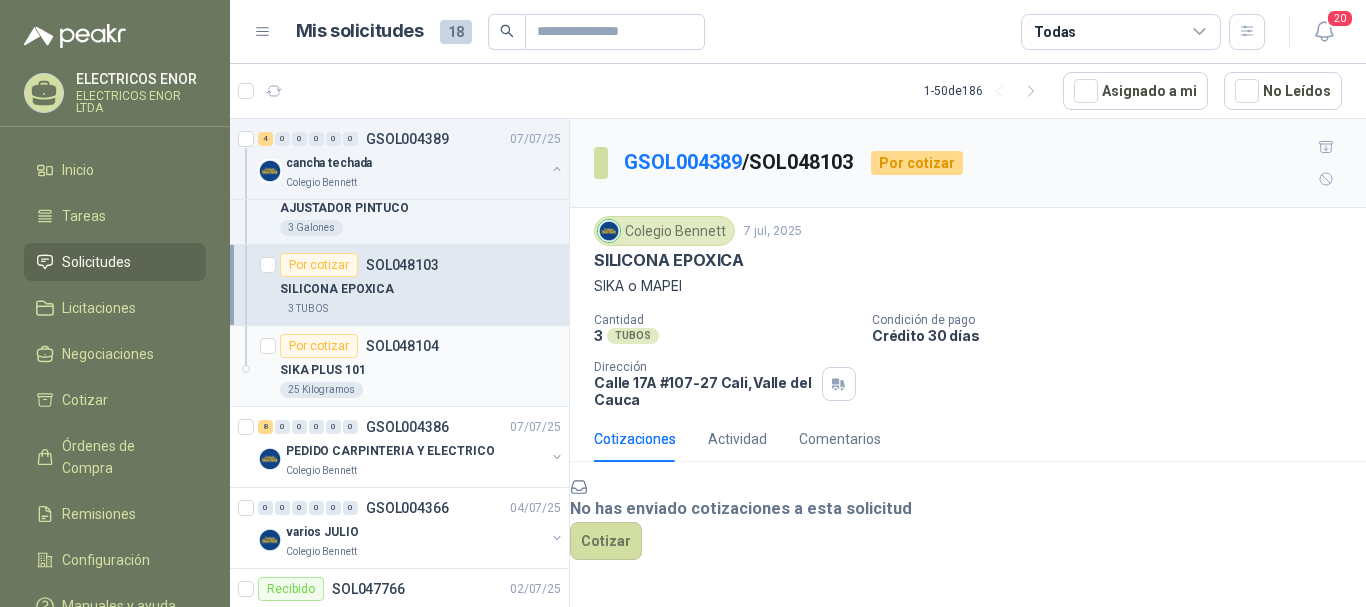 click on "25 Kilogramos" at bounding box center [420, 390] 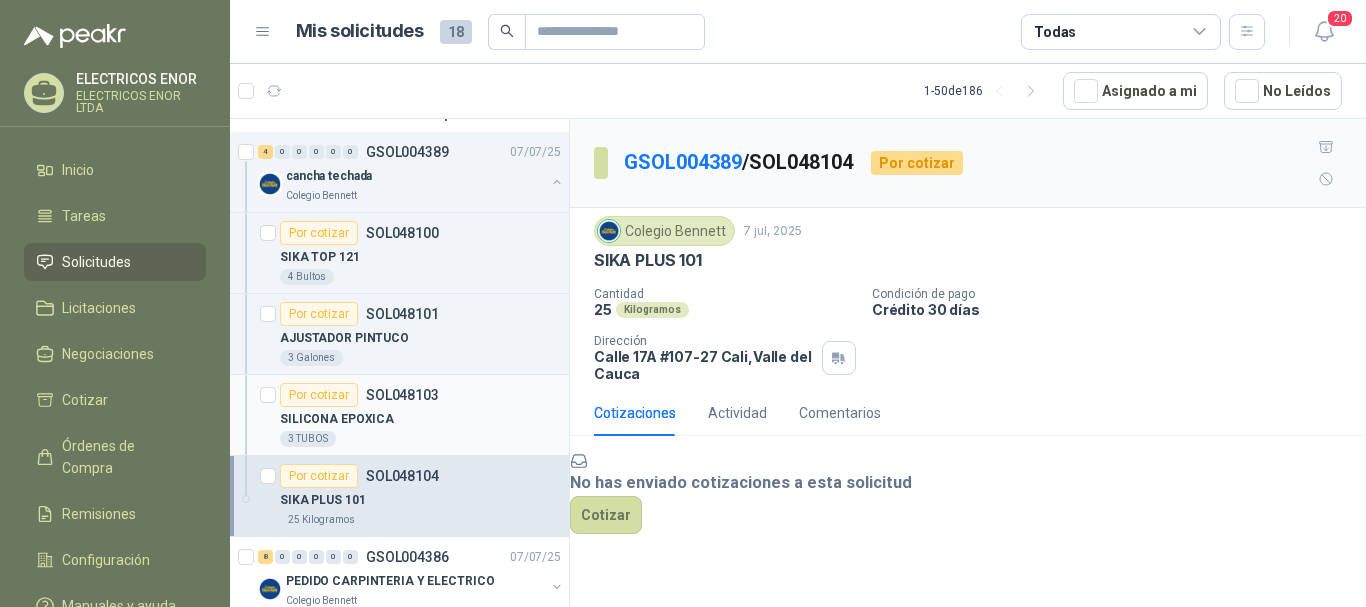 scroll, scrollTop: 200, scrollLeft: 0, axis: vertical 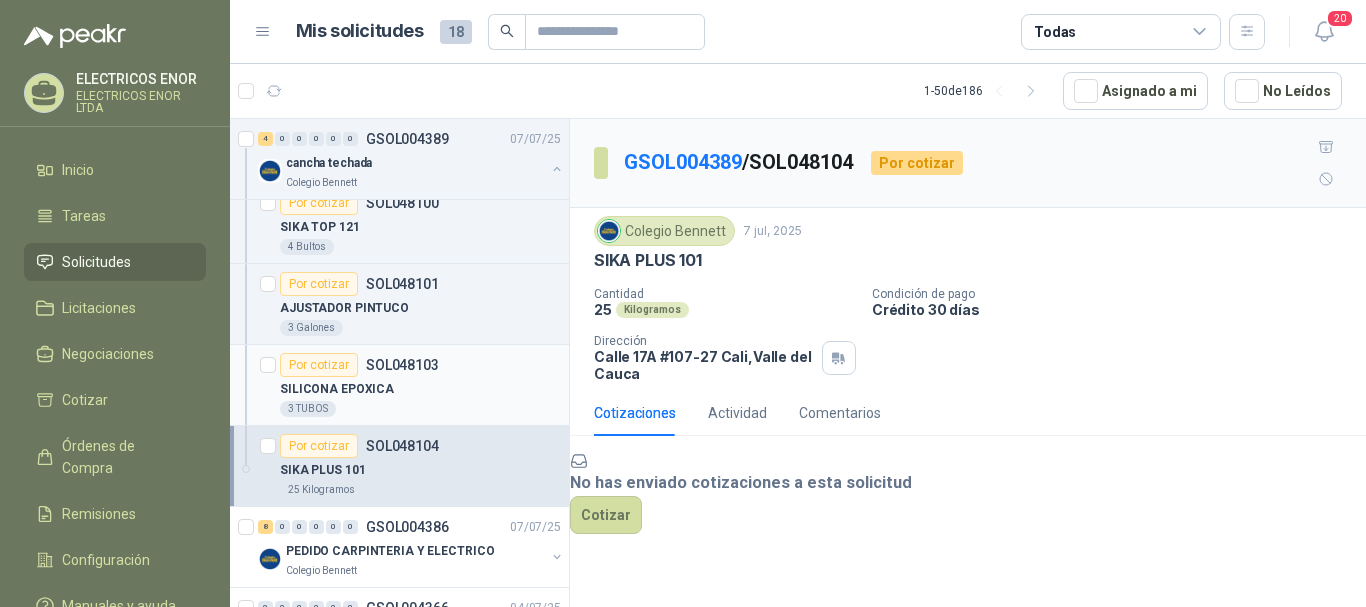 click on "SILICONA EPOXICA" at bounding box center (420, 389) 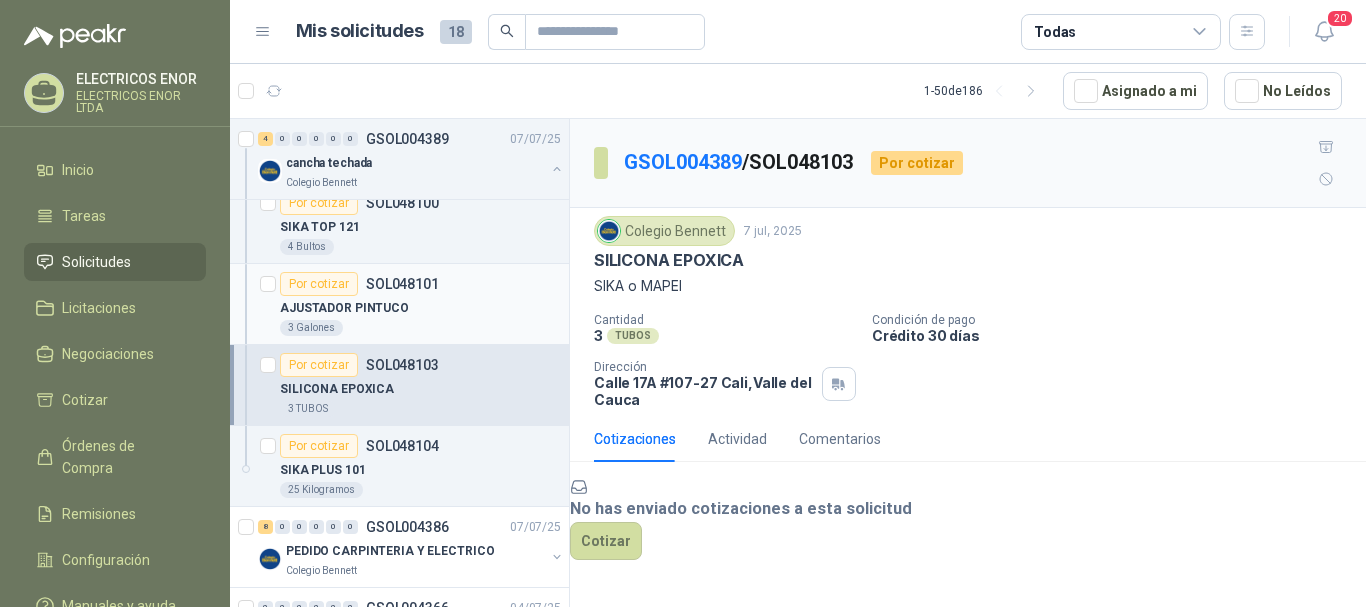 click on "3 Galones" at bounding box center [420, 328] 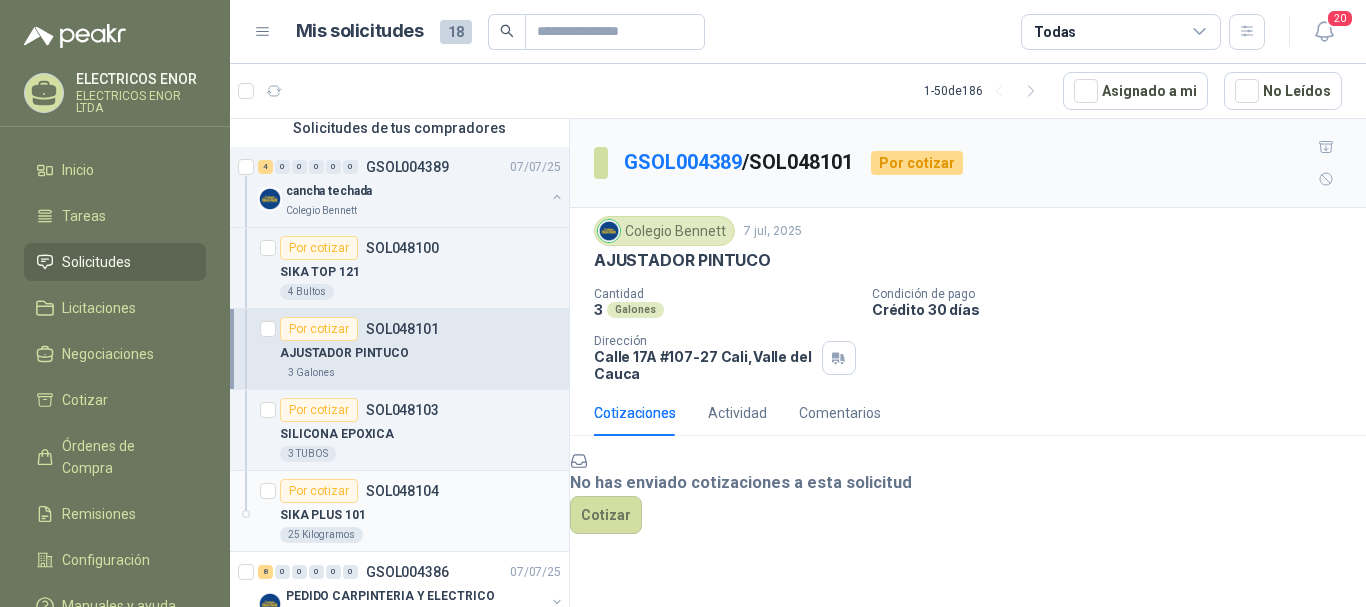 scroll, scrollTop: 200, scrollLeft: 0, axis: vertical 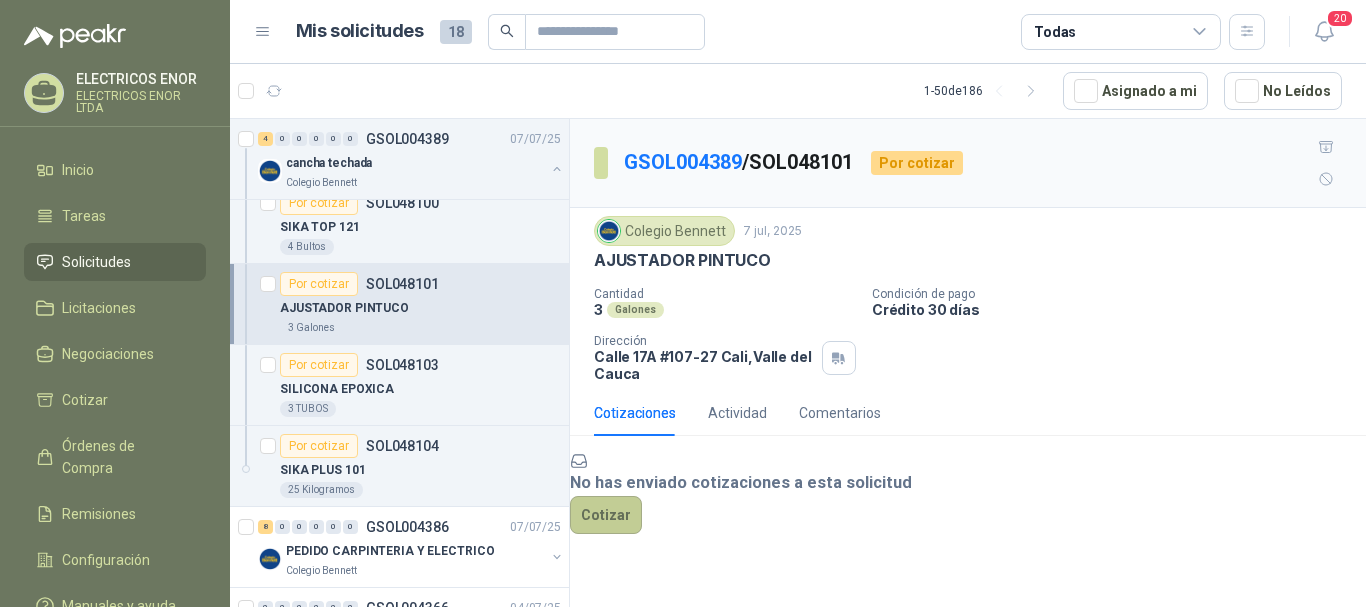 click on "Cotizar" at bounding box center (606, 515) 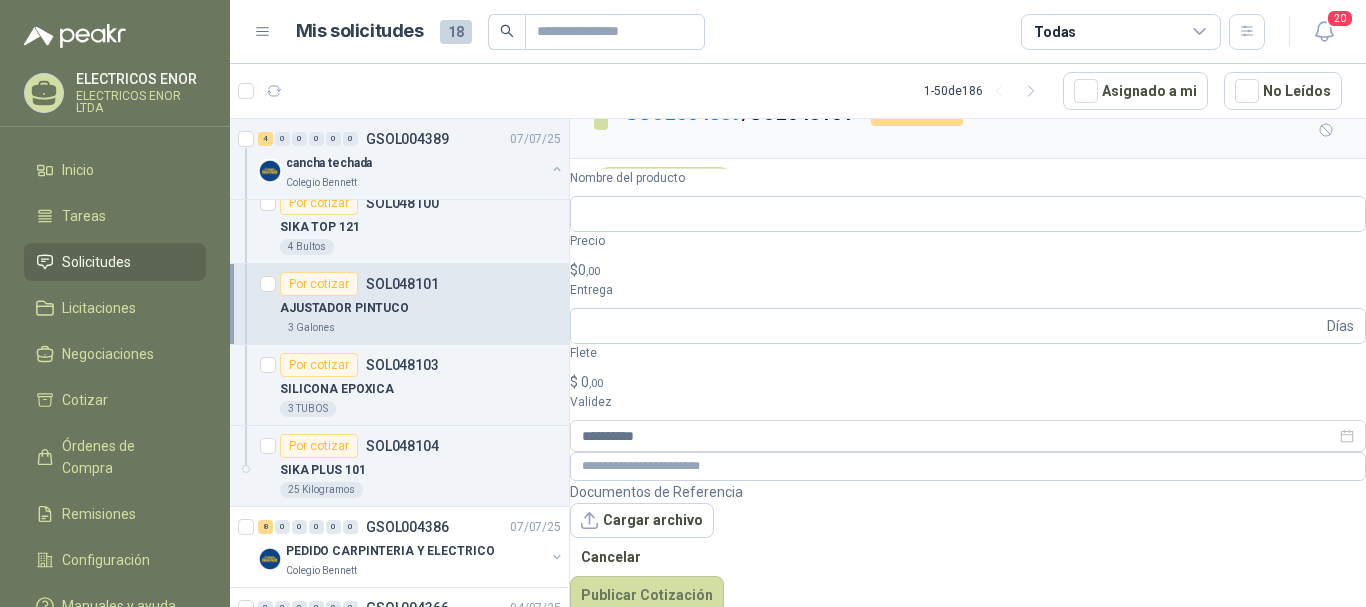 scroll, scrollTop: 48, scrollLeft: 0, axis: vertical 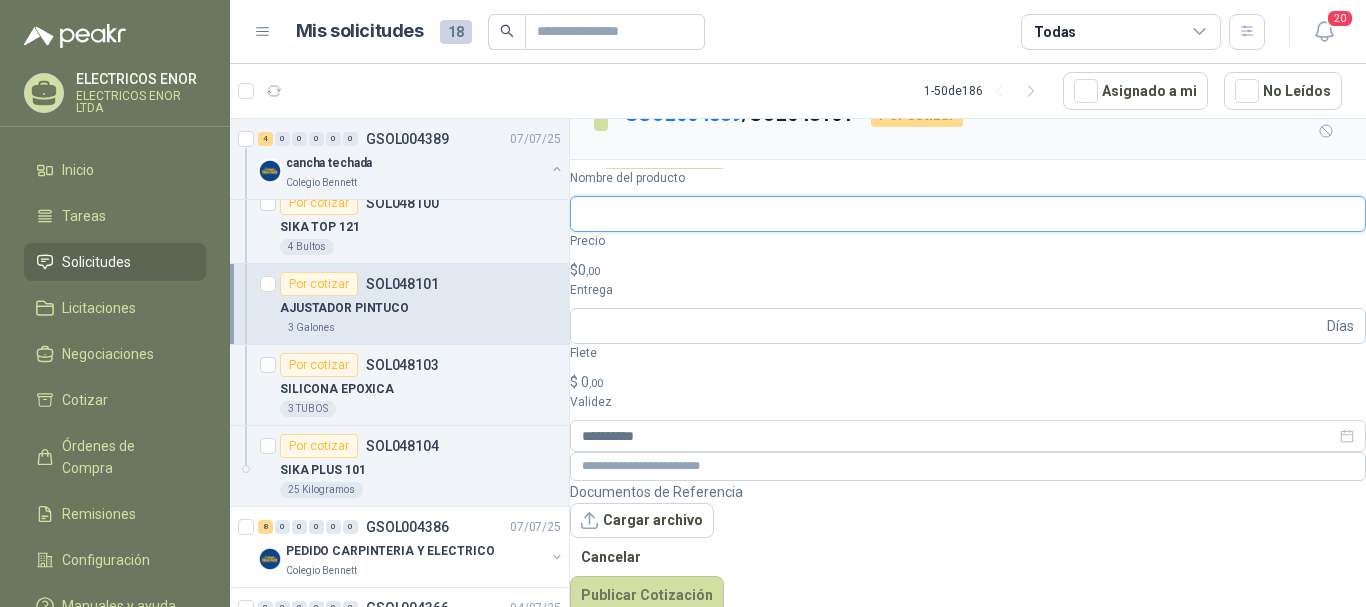 click on "Nombre del producto" at bounding box center [968, 214] 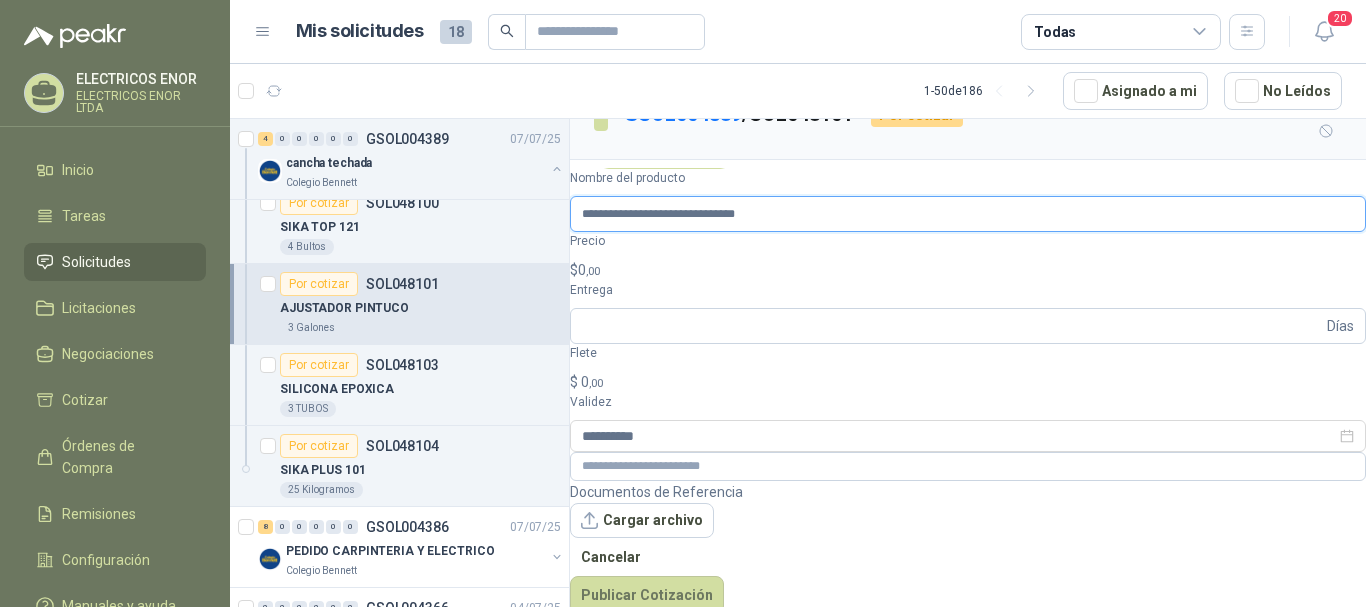 type on "**********" 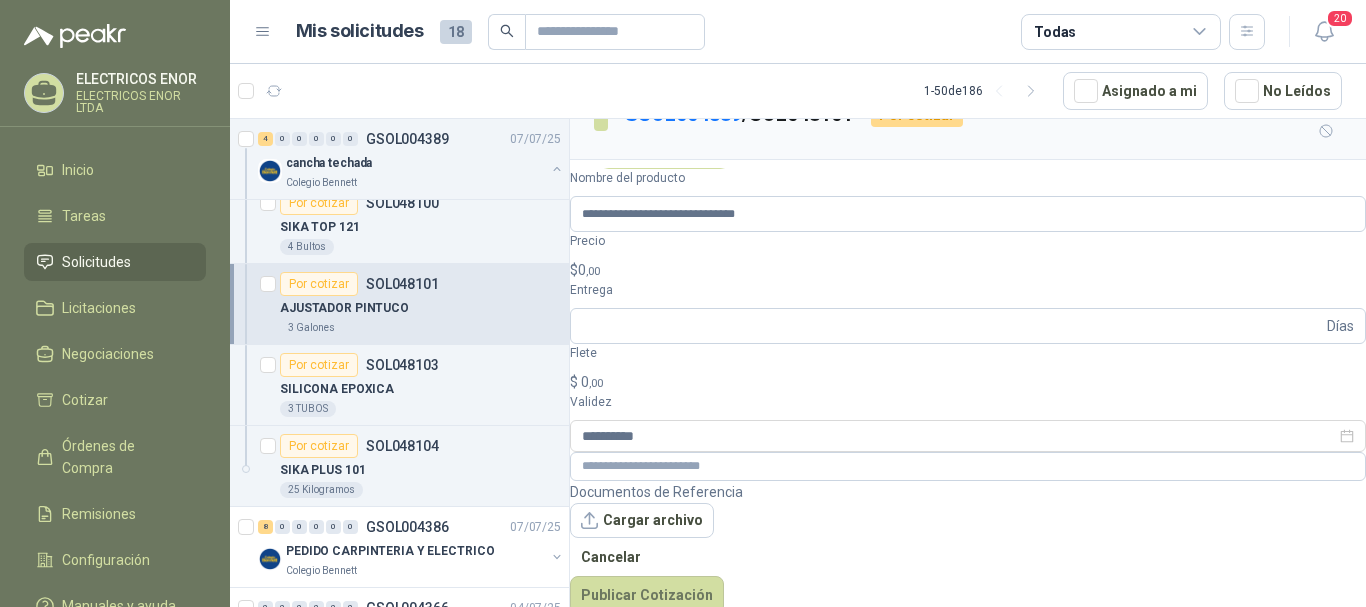 click on "0 ,00" at bounding box center [589, 270] 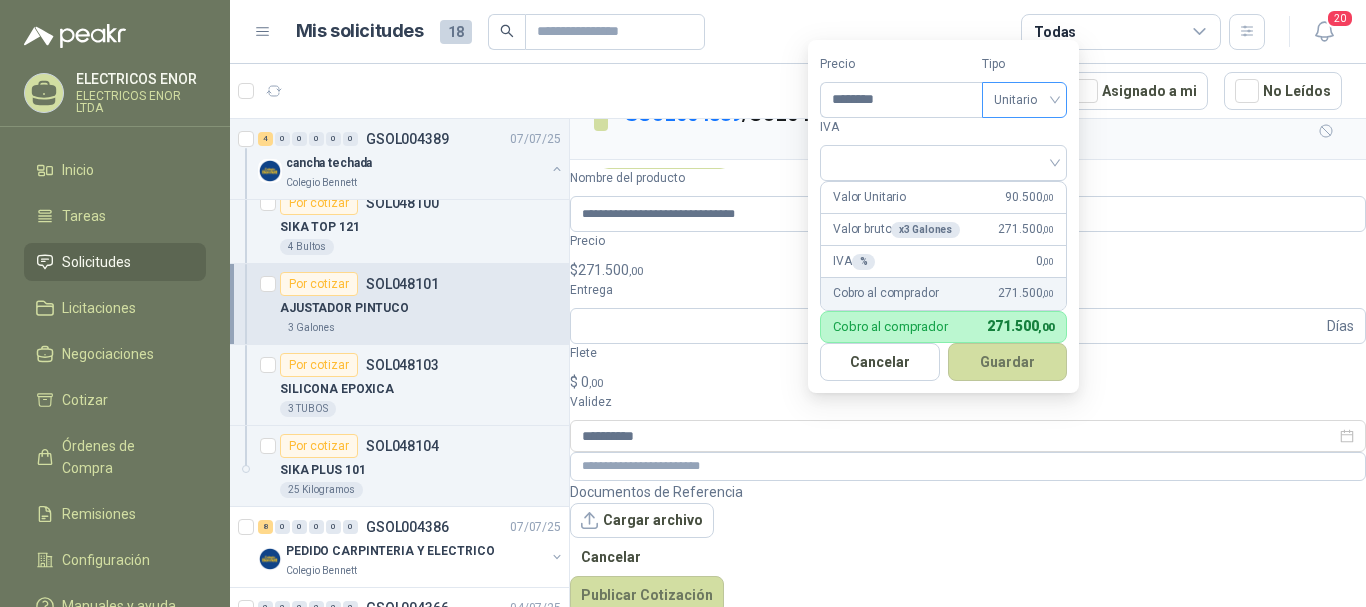 click on "Unitario" at bounding box center (1024, 100) 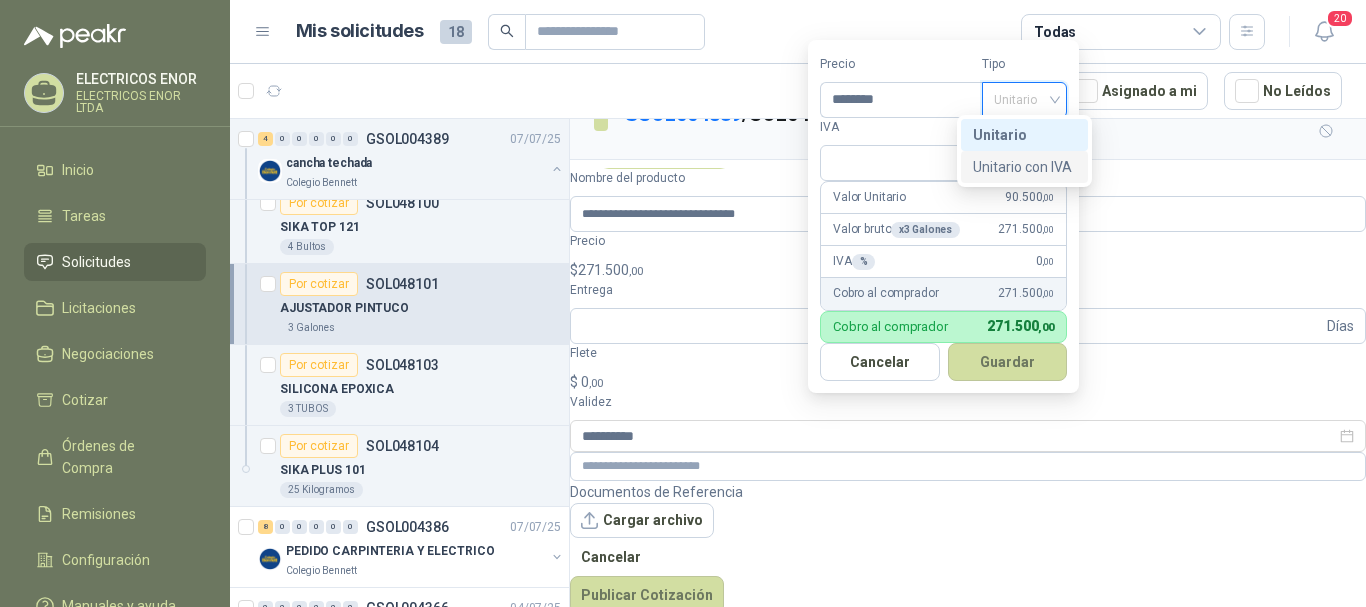 click on "Unitario con IVA" at bounding box center (1024, 167) 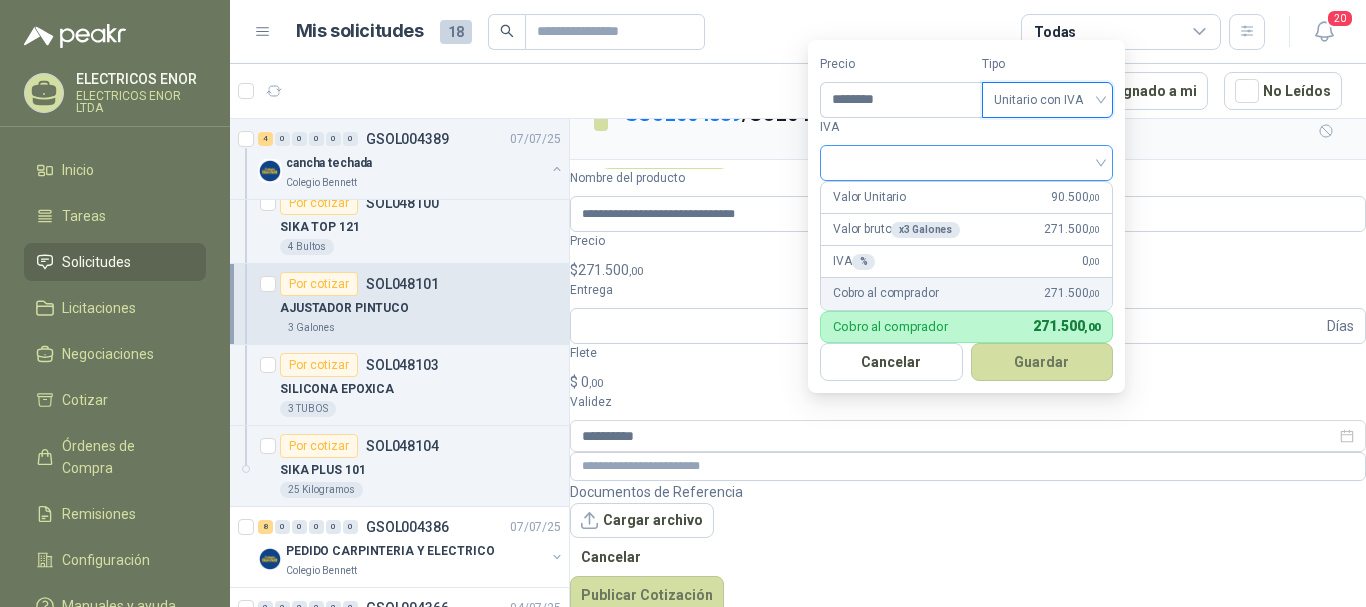 click at bounding box center [966, 163] 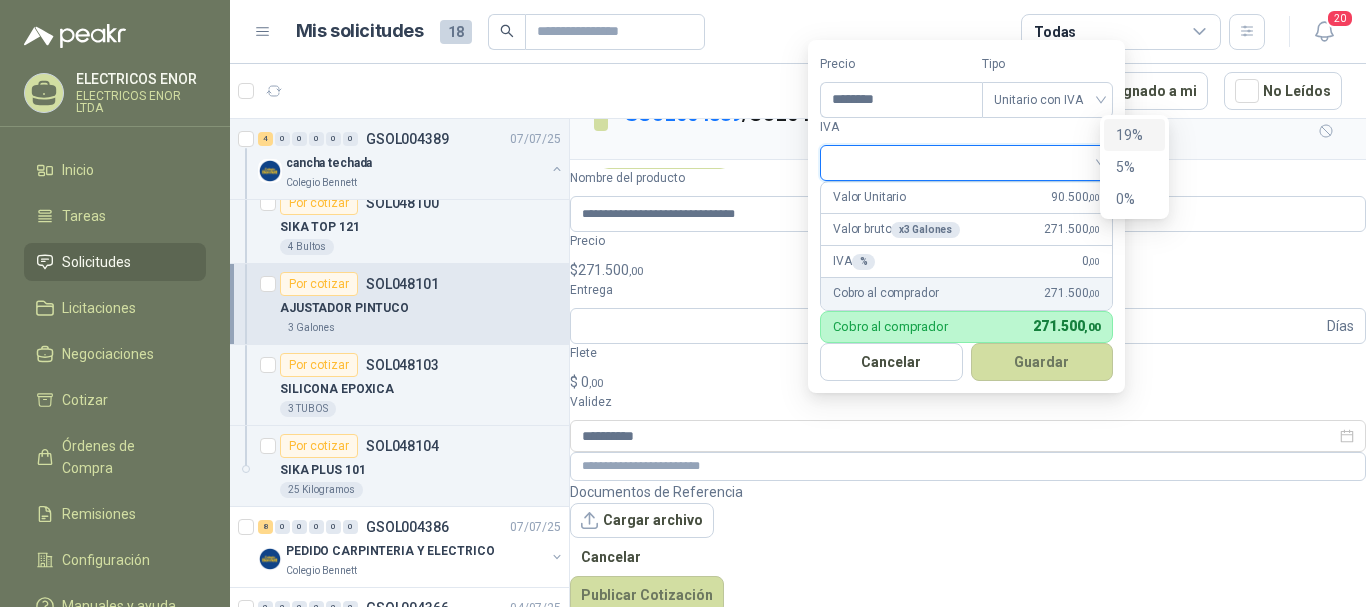 click on "19%" at bounding box center [0, 0] 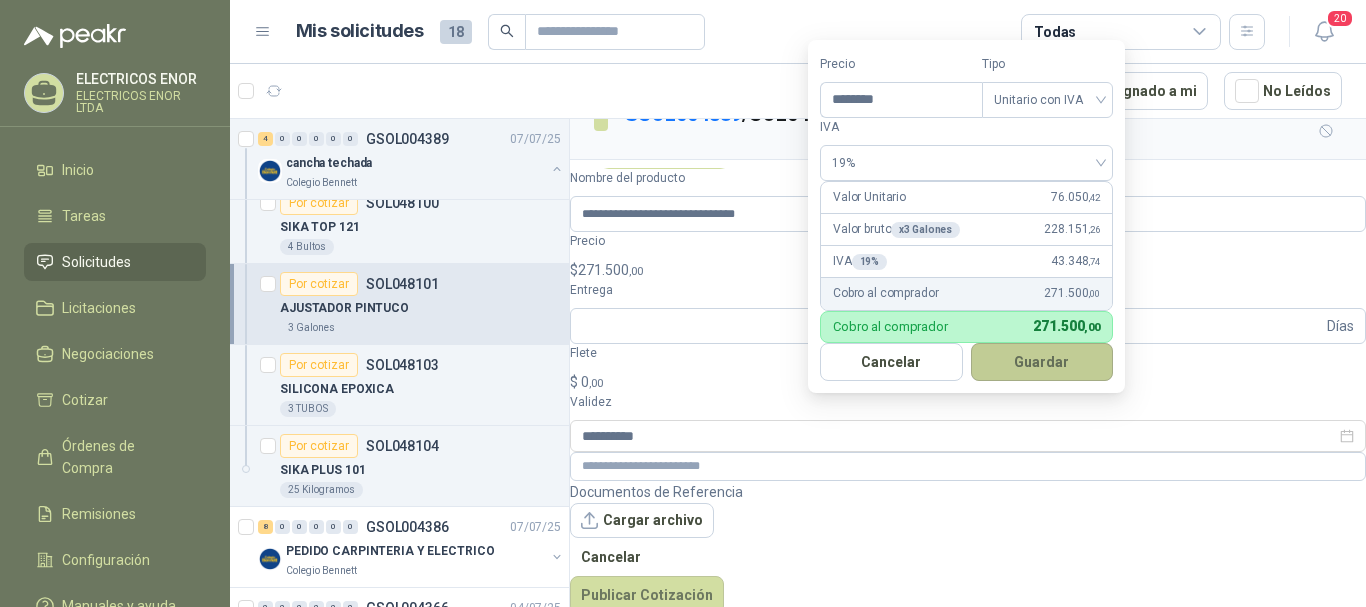 click on "Guardar" at bounding box center (1042, 362) 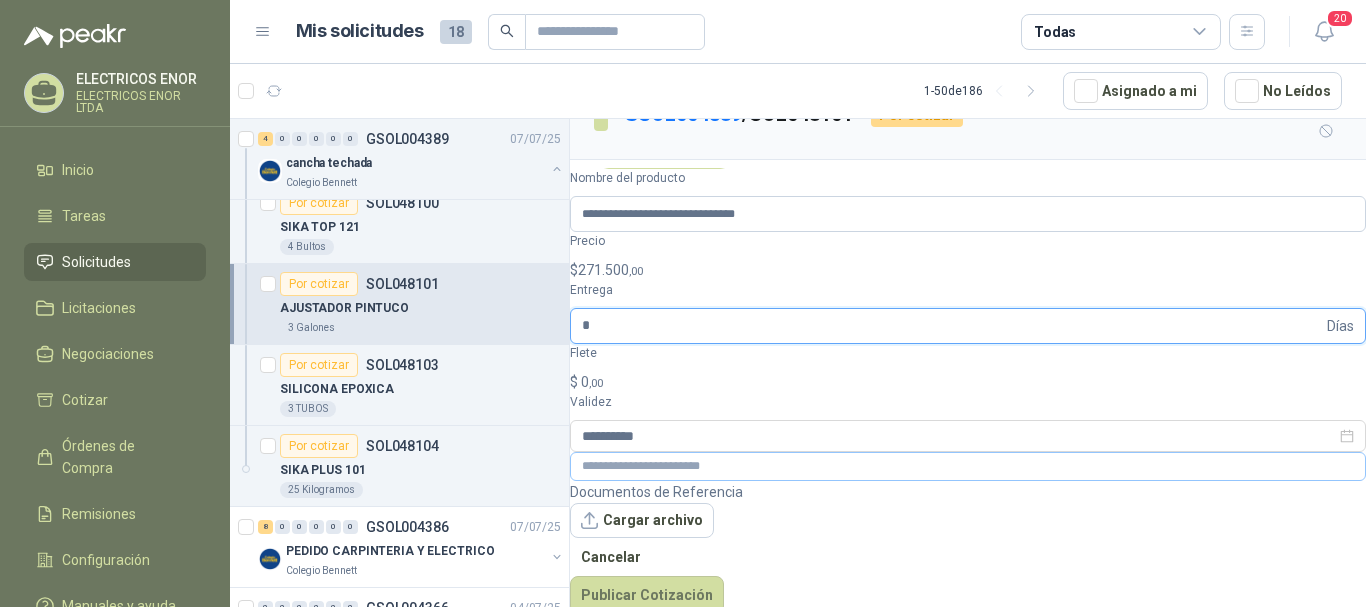 type on "*" 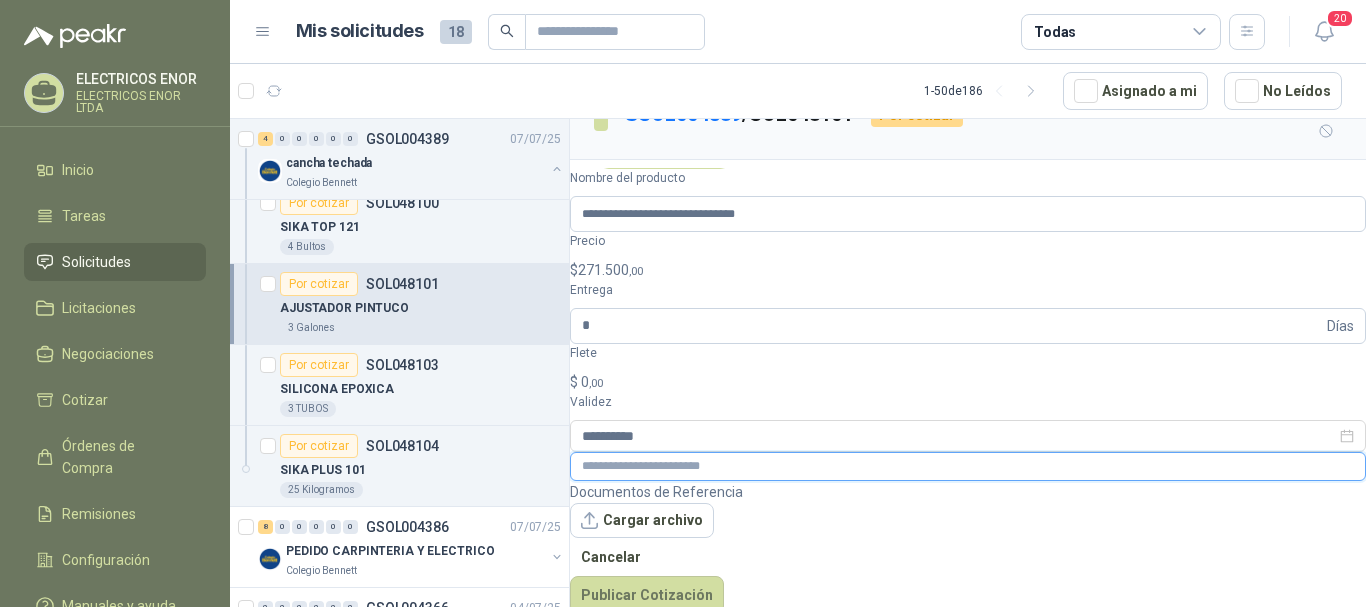 click at bounding box center (968, 466) 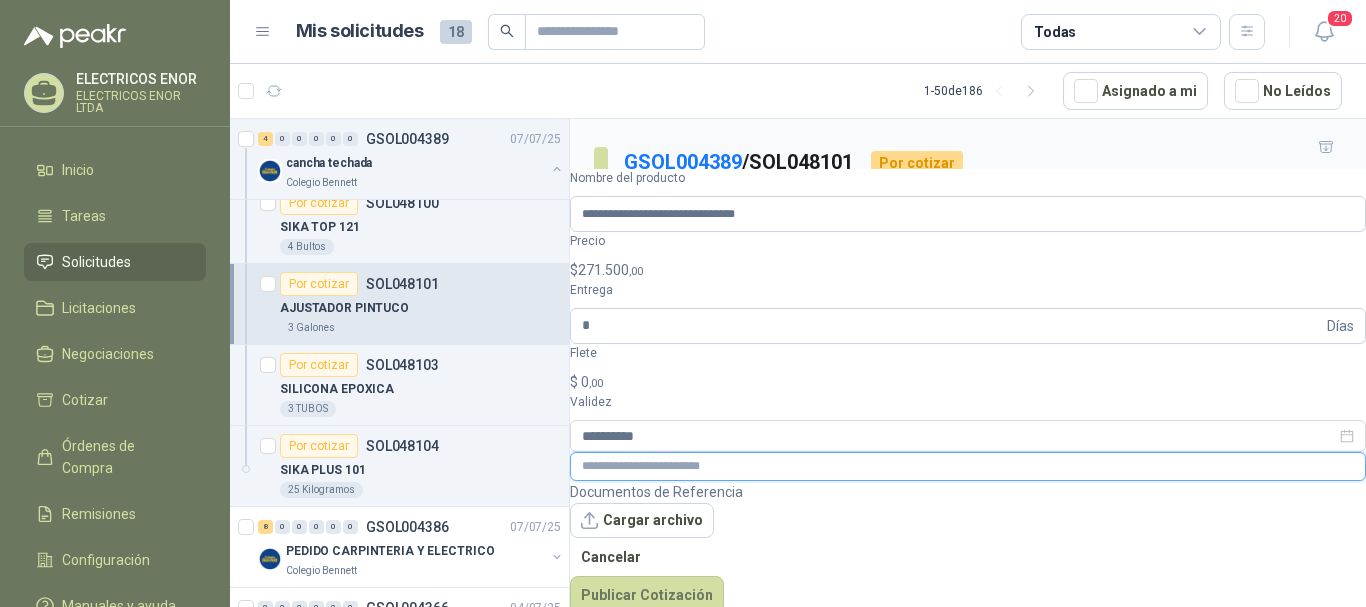 scroll, scrollTop: 48, scrollLeft: 0, axis: vertical 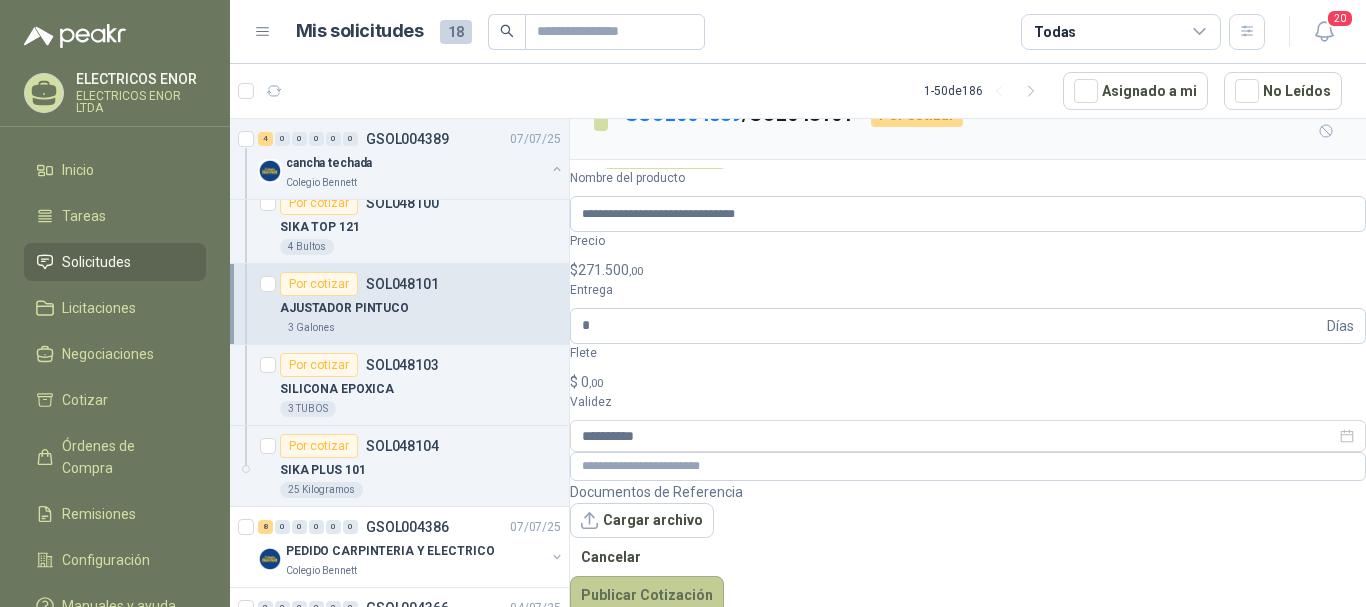 click on "Publicar Cotización" at bounding box center [647, 595] 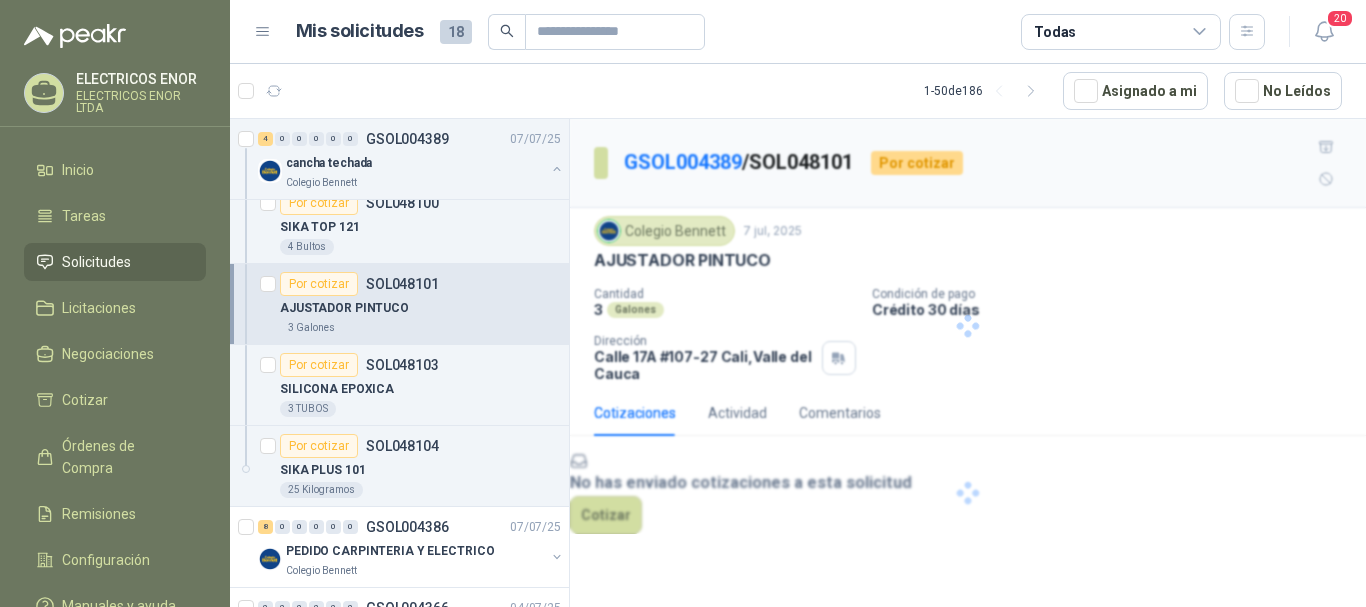 scroll, scrollTop: 0, scrollLeft: 0, axis: both 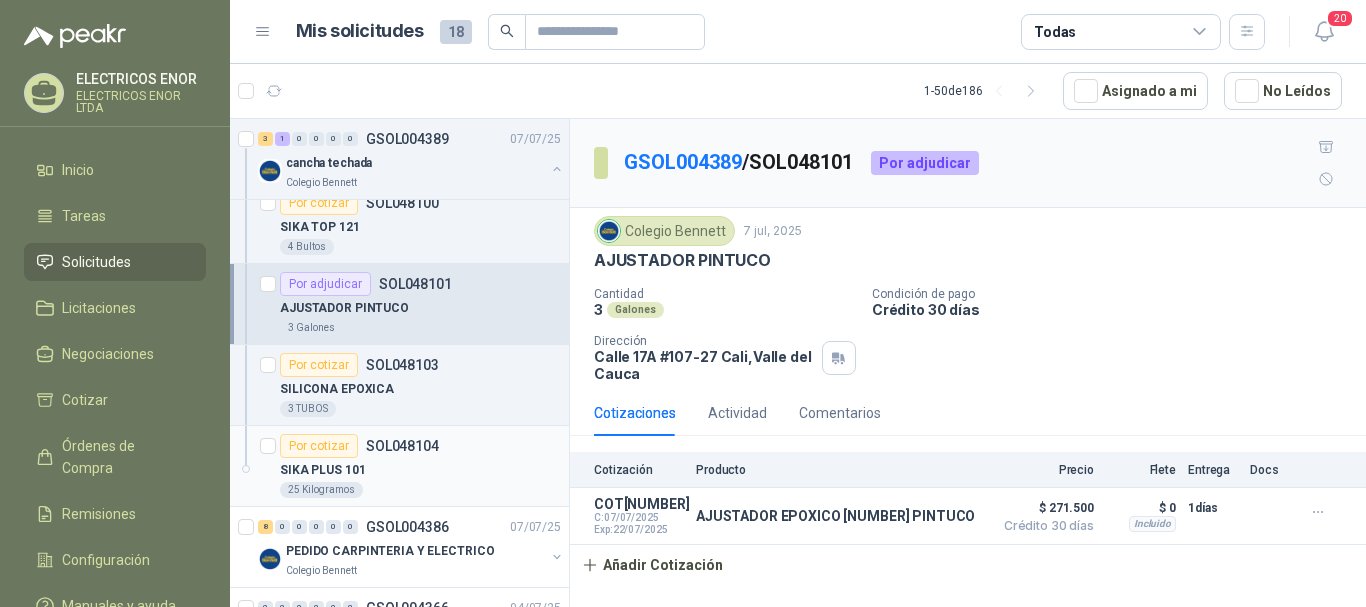click on "SIKA PLUS 101" at bounding box center [420, 470] 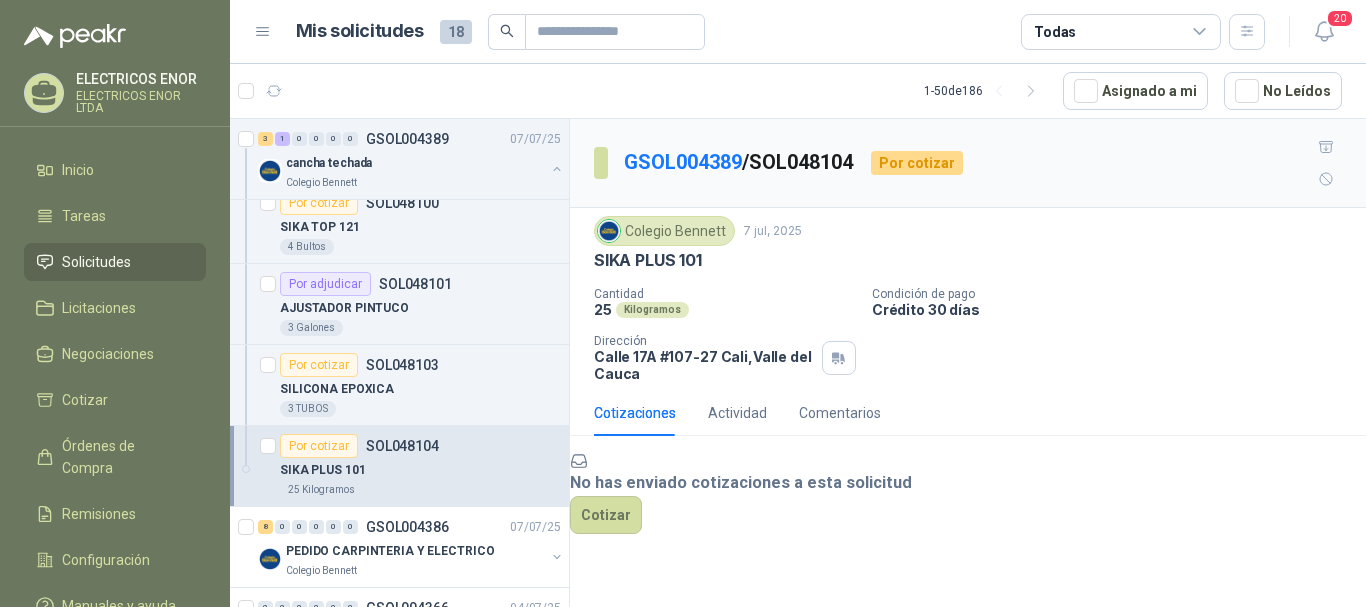 scroll, scrollTop: 62, scrollLeft: 0, axis: vertical 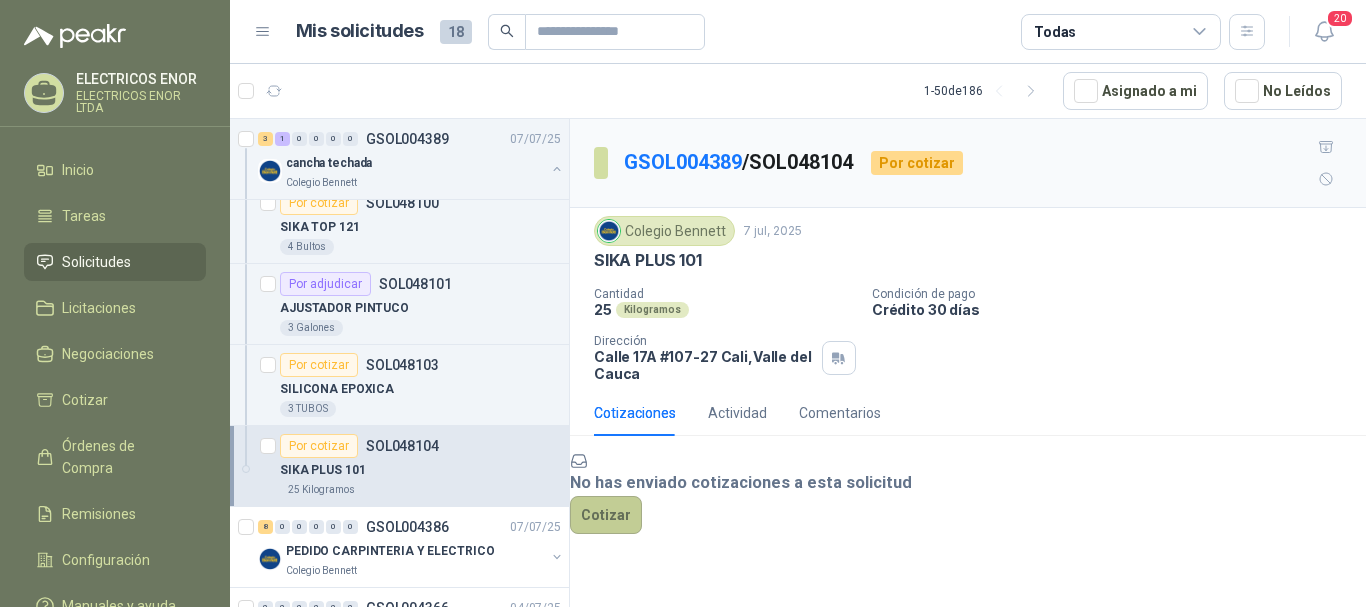 click on "Cotizar" at bounding box center [606, 515] 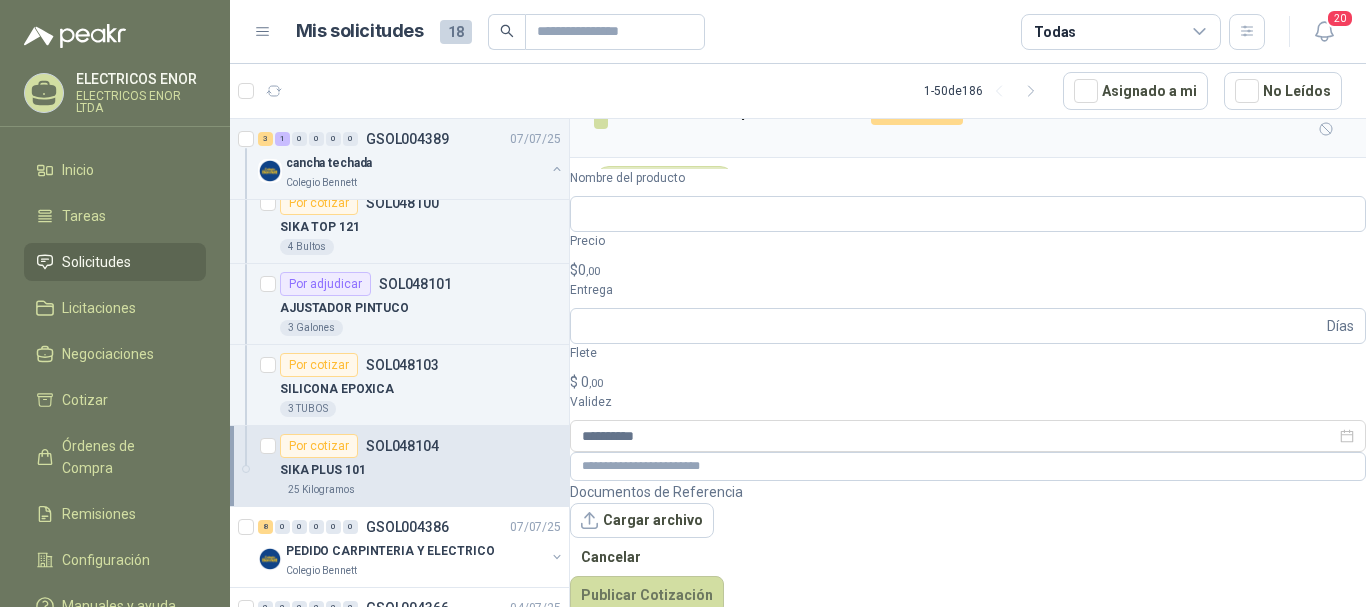 scroll, scrollTop: 48, scrollLeft: 0, axis: vertical 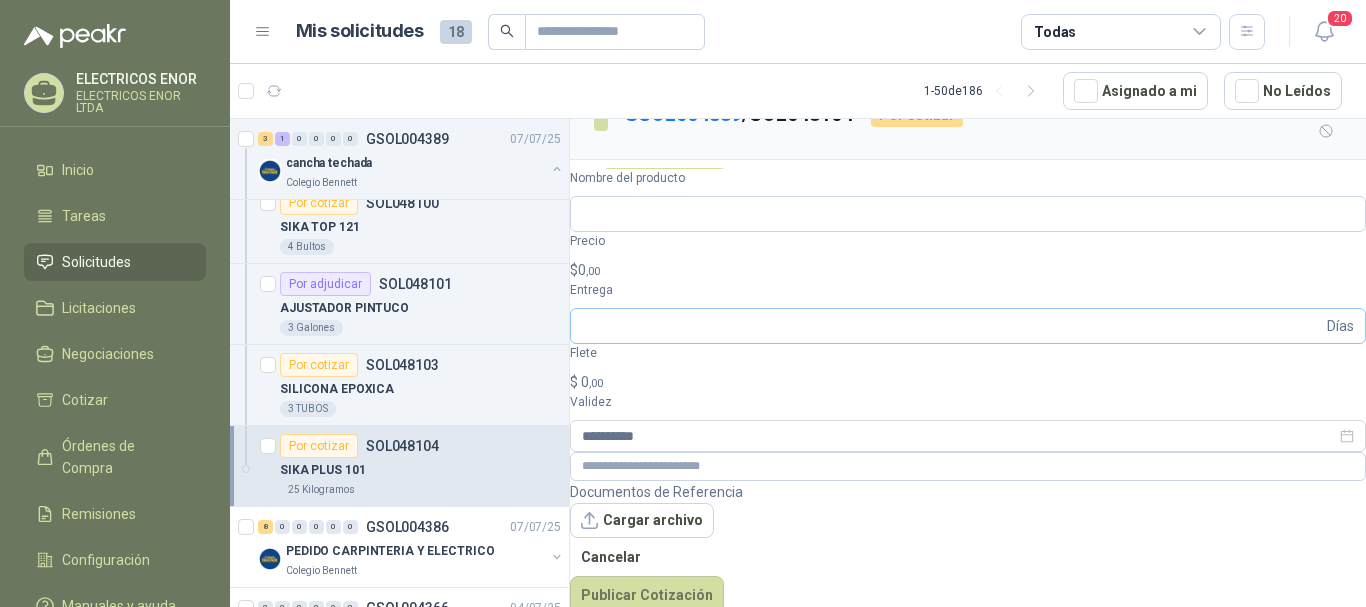 click on "Días" at bounding box center (1340, 326) 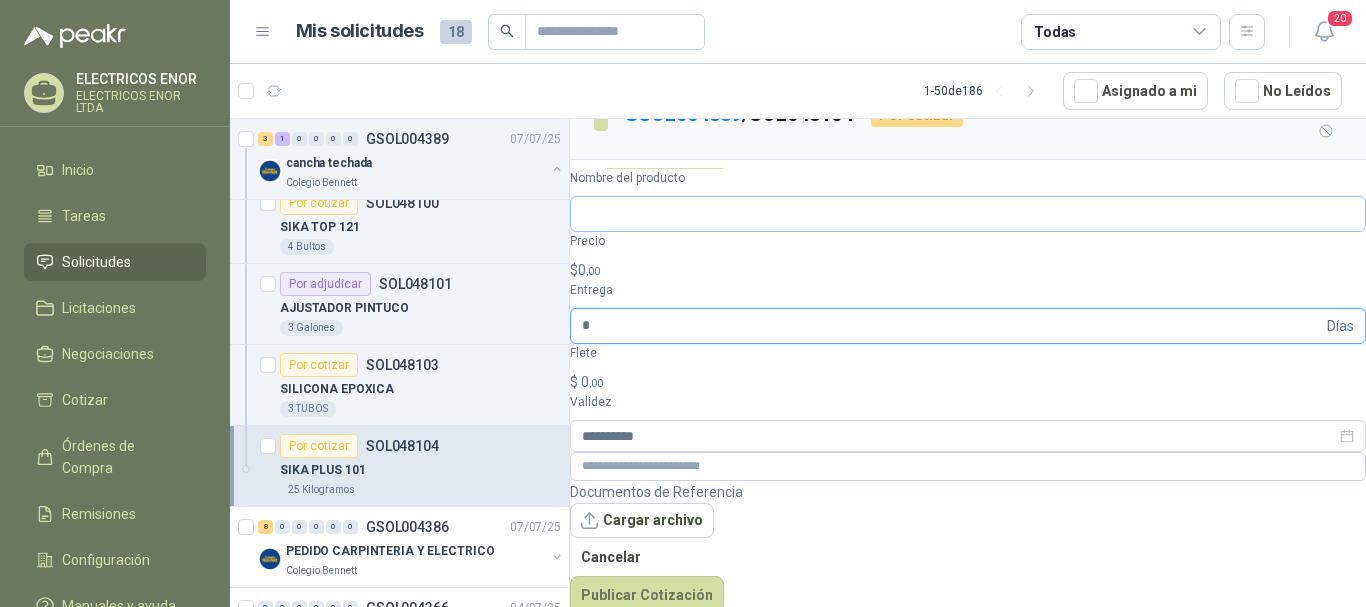 type on "*" 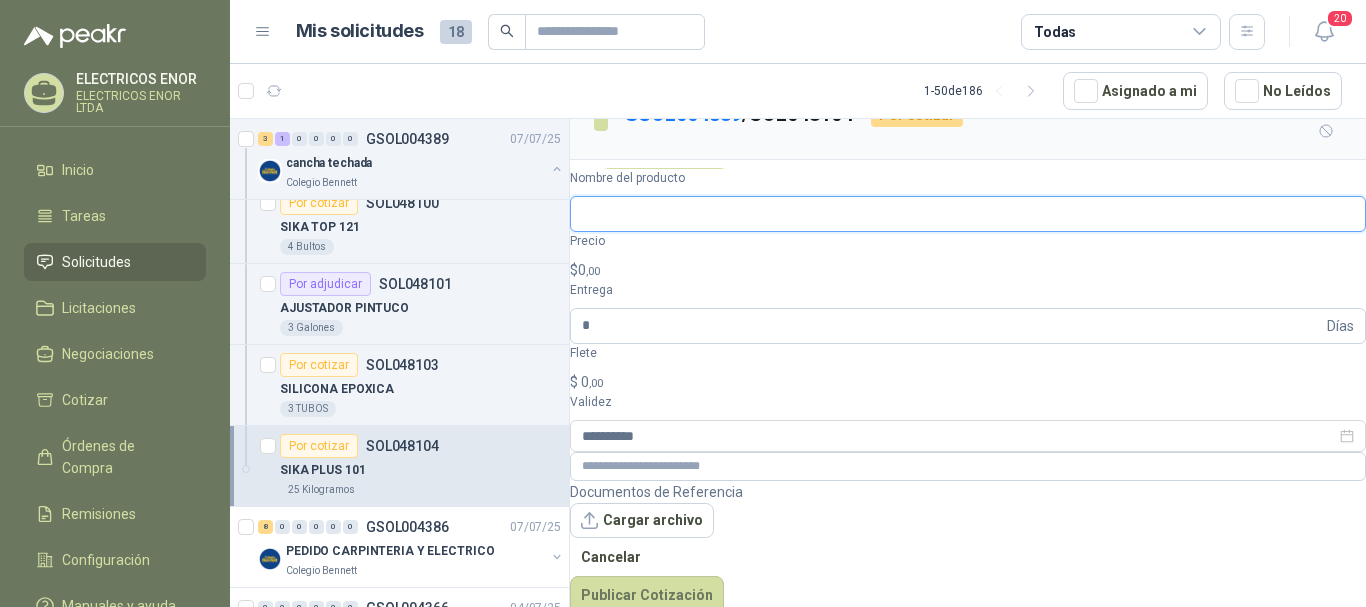 click on "Nombre del producto" at bounding box center (968, 214) 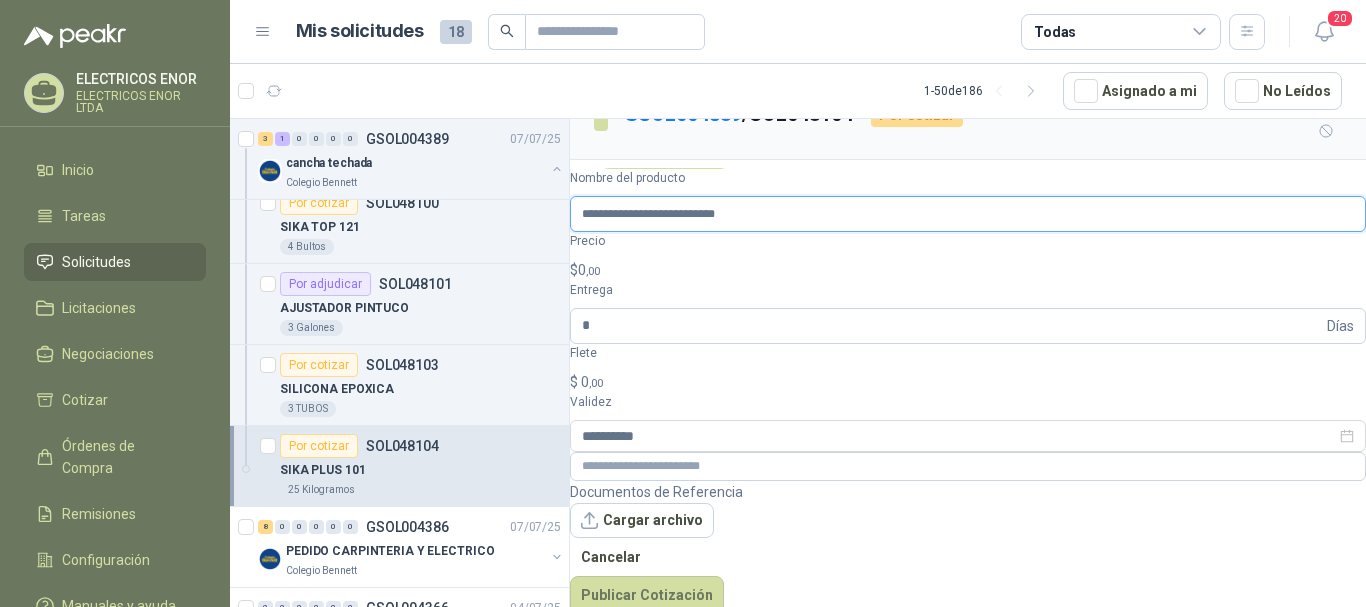 type on "**********" 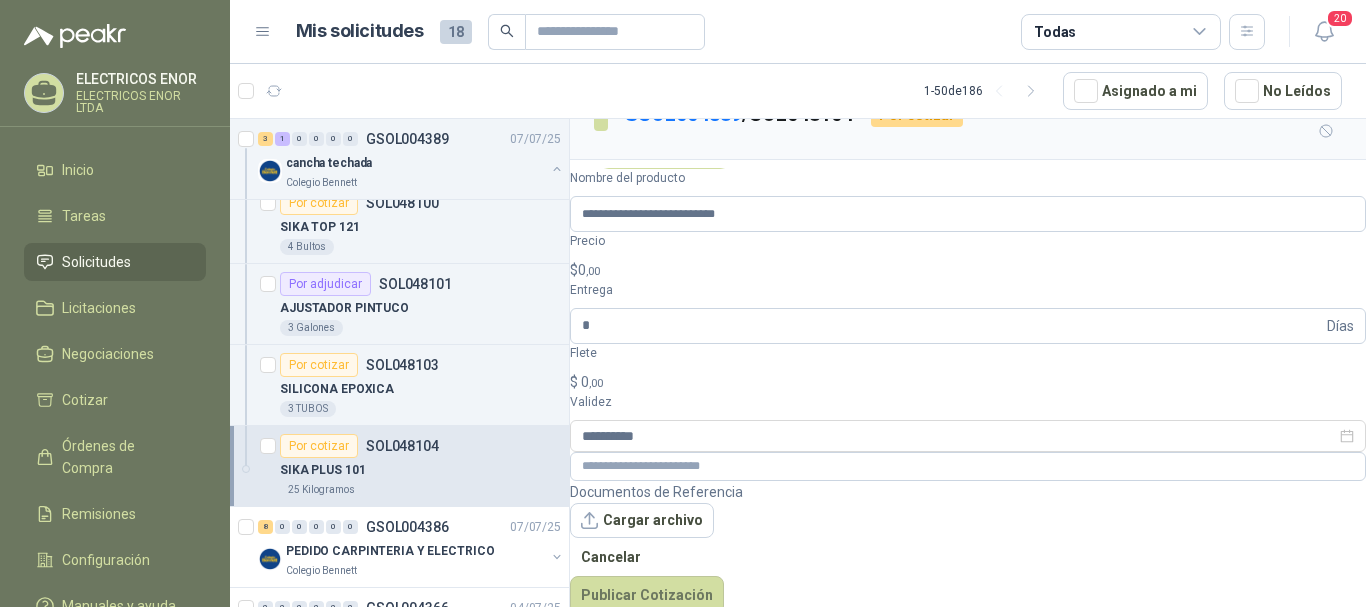 click on "$  0 ,00" at bounding box center [968, 270] 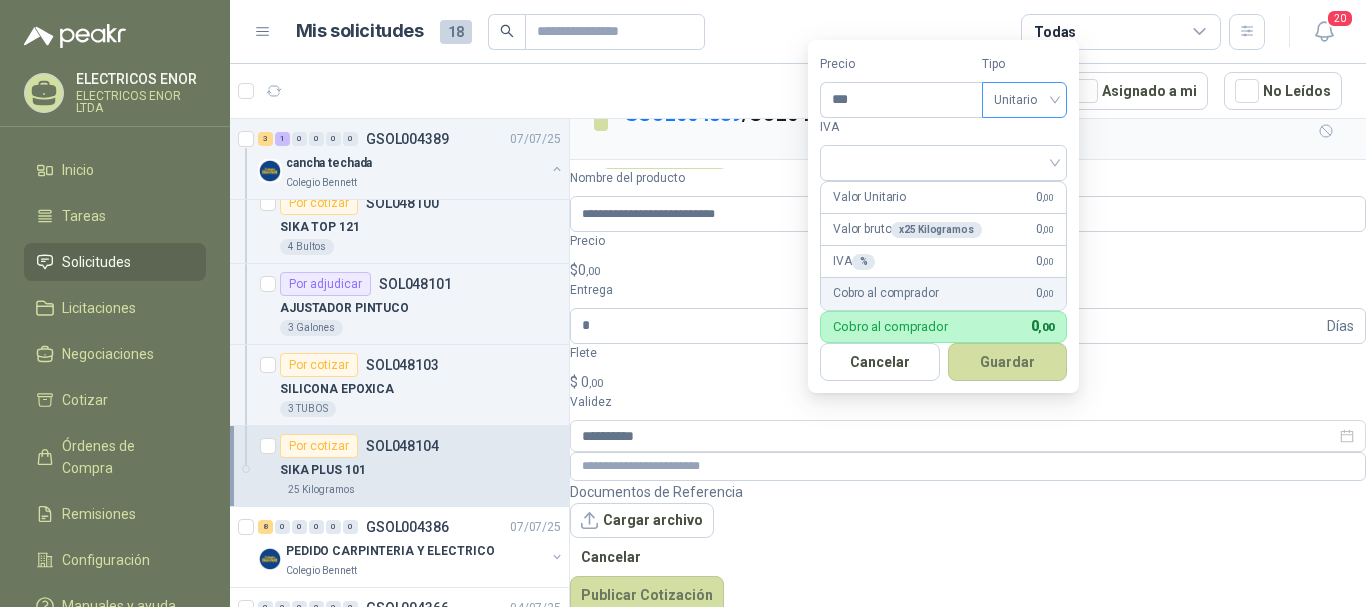 click on "Unitario" at bounding box center [1024, 100] 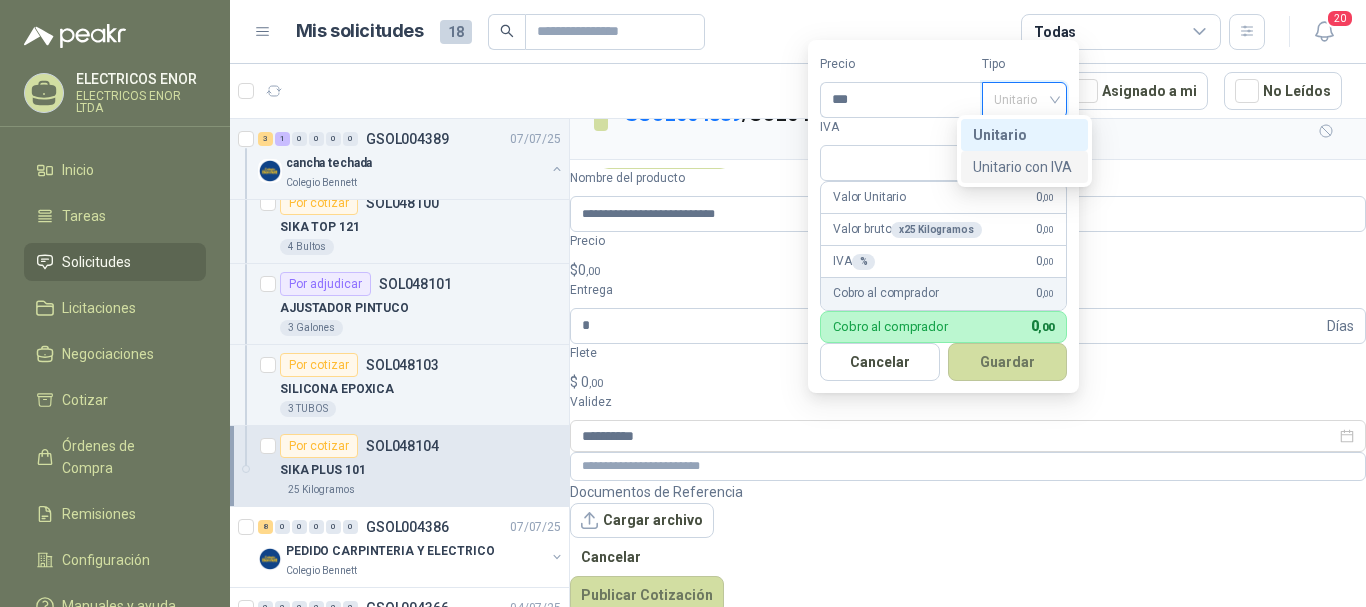 click on "Unitario con IVA" at bounding box center (1024, 167) 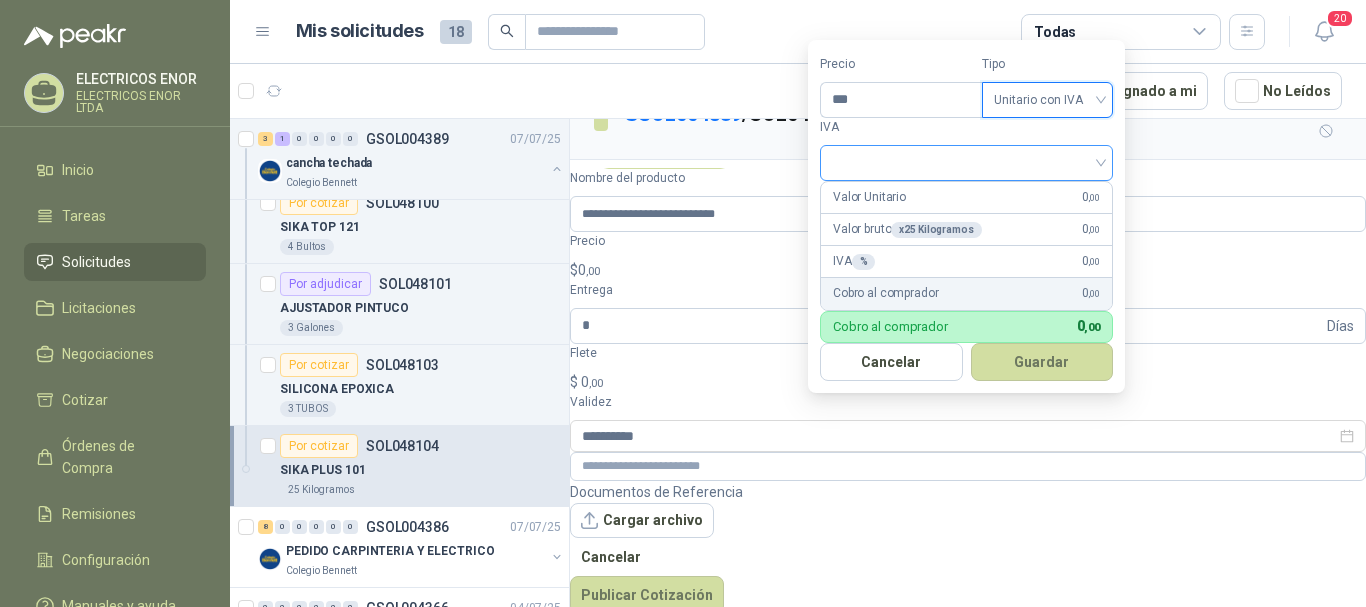 click at bounding box center (966, 161) 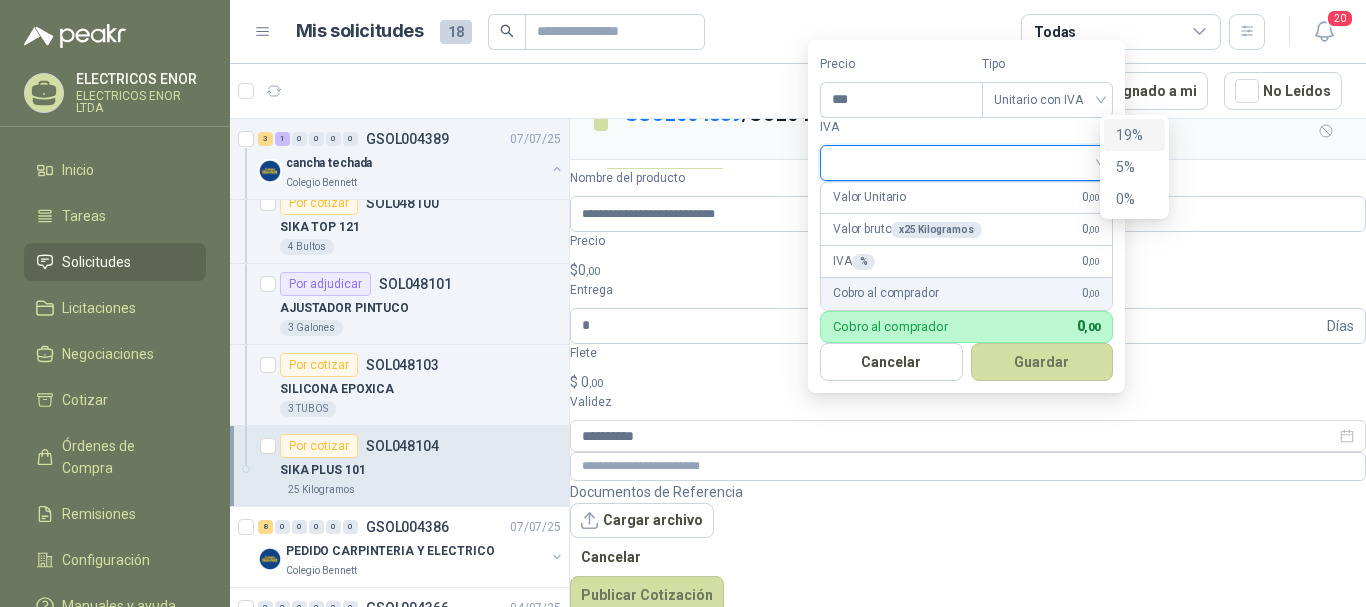 click on "19%" at bounding box center (0, 0) 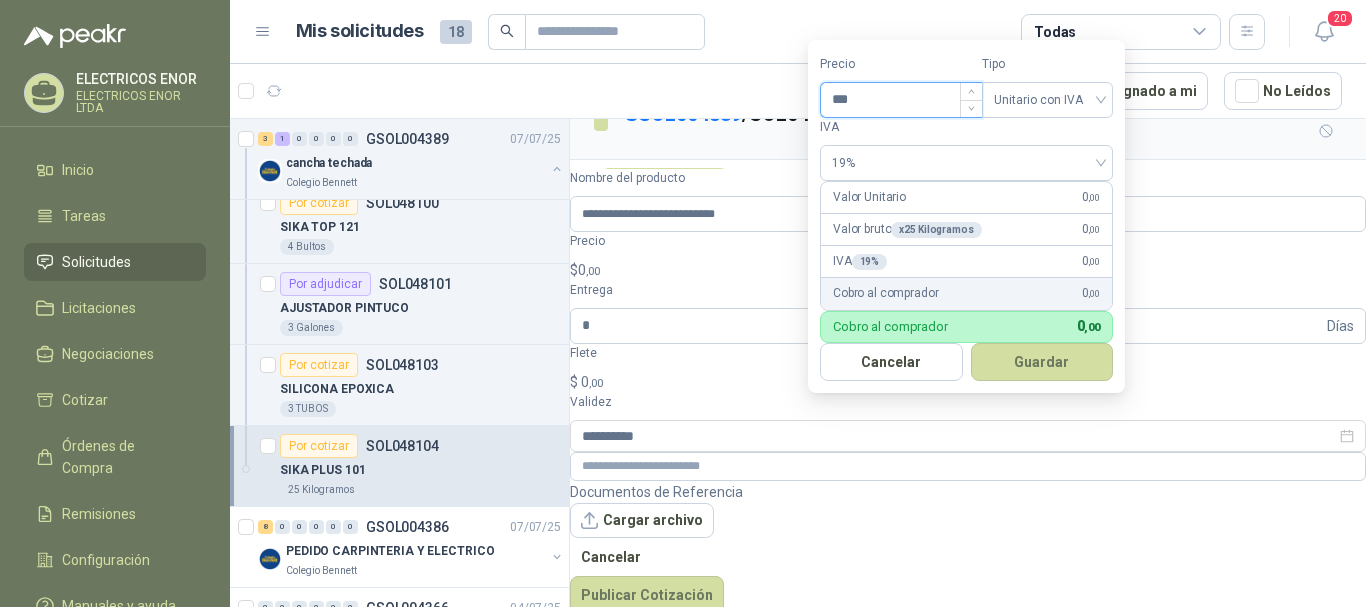 click on "***" at bounding box center [901, 100] 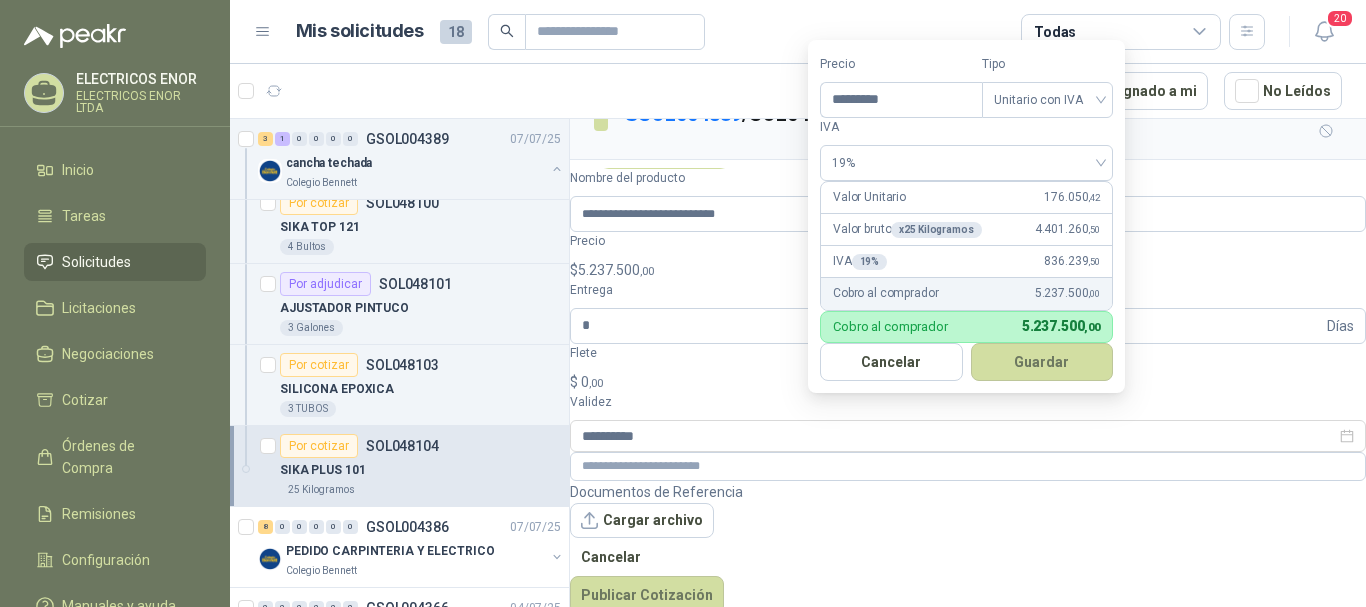 click on "x 25 Kilogramos" at bounding box center [936, 230] 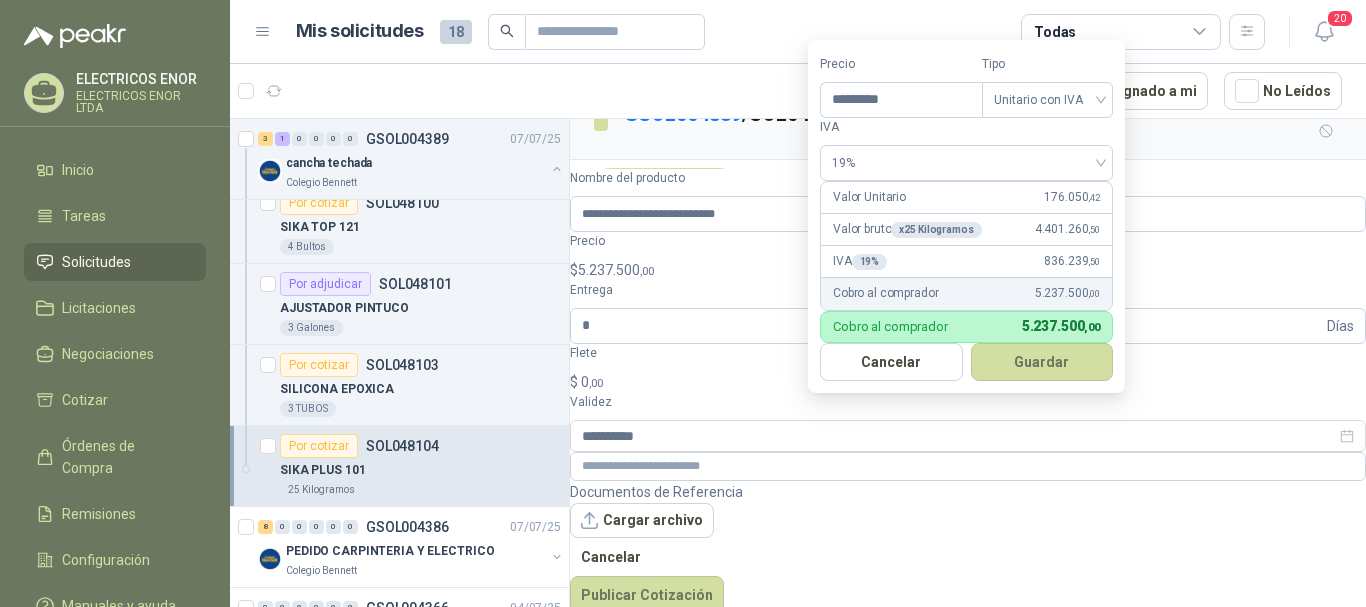 click on "x 25 Kilogramos" at bounding box center (936, 230) 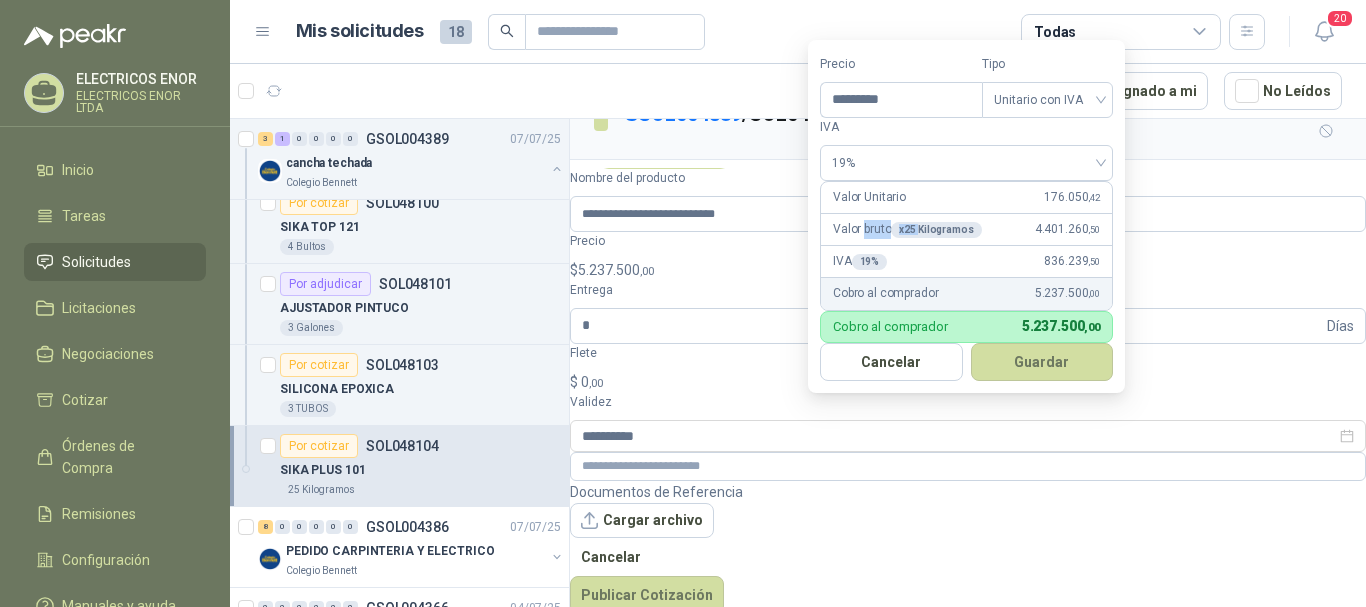 click on "Valor bruto x 25 Kilogramos" at bounding box center (869, 197) 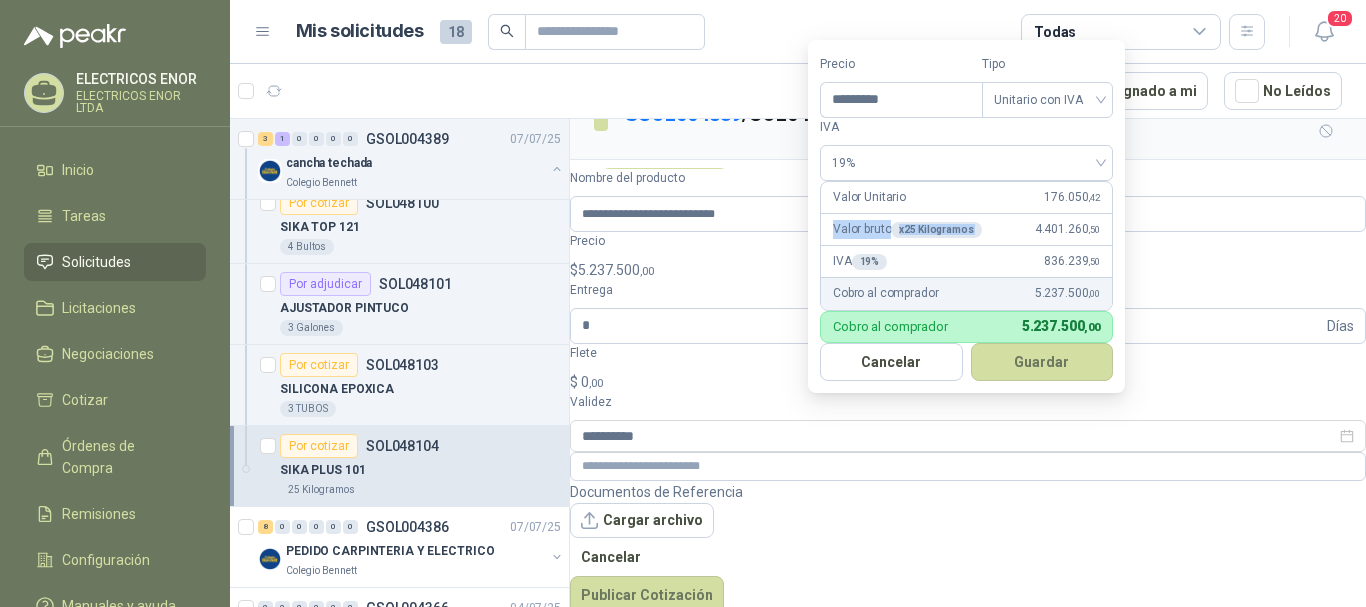 click on "Valor bruto x 25 Kilogramos" at bounding box center [869, 197] 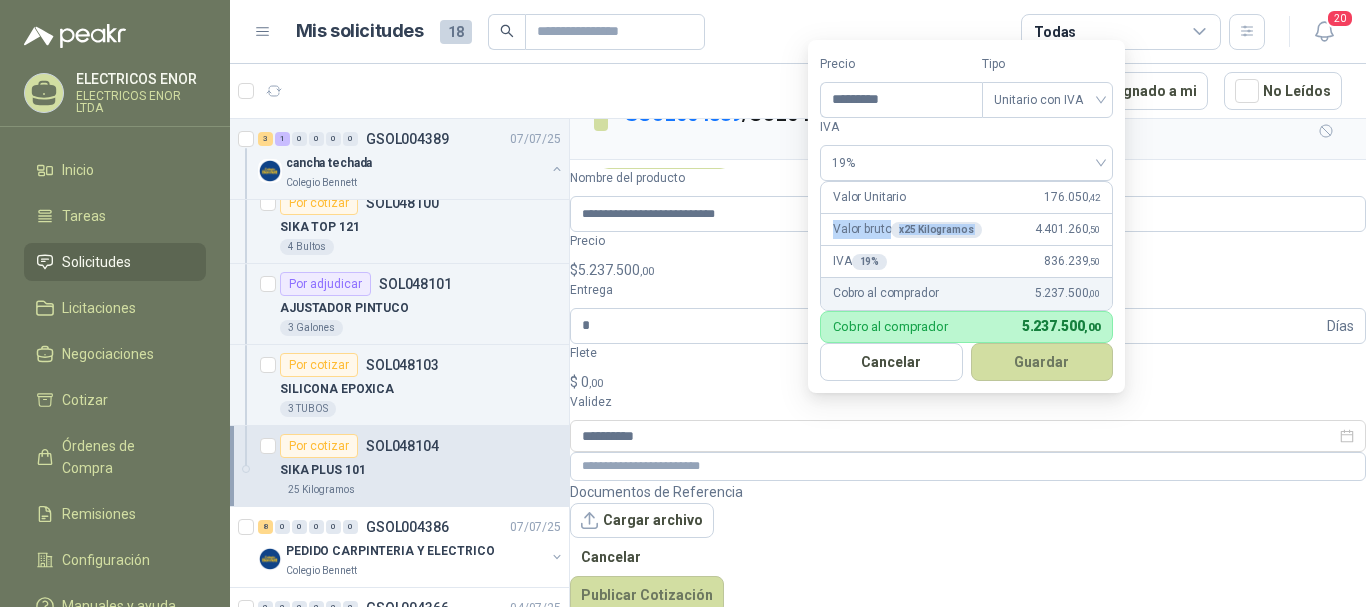 click on "Valor bruto x 25 Kilogramos [NUMBER] ,50" at bounding box center (966, 230) 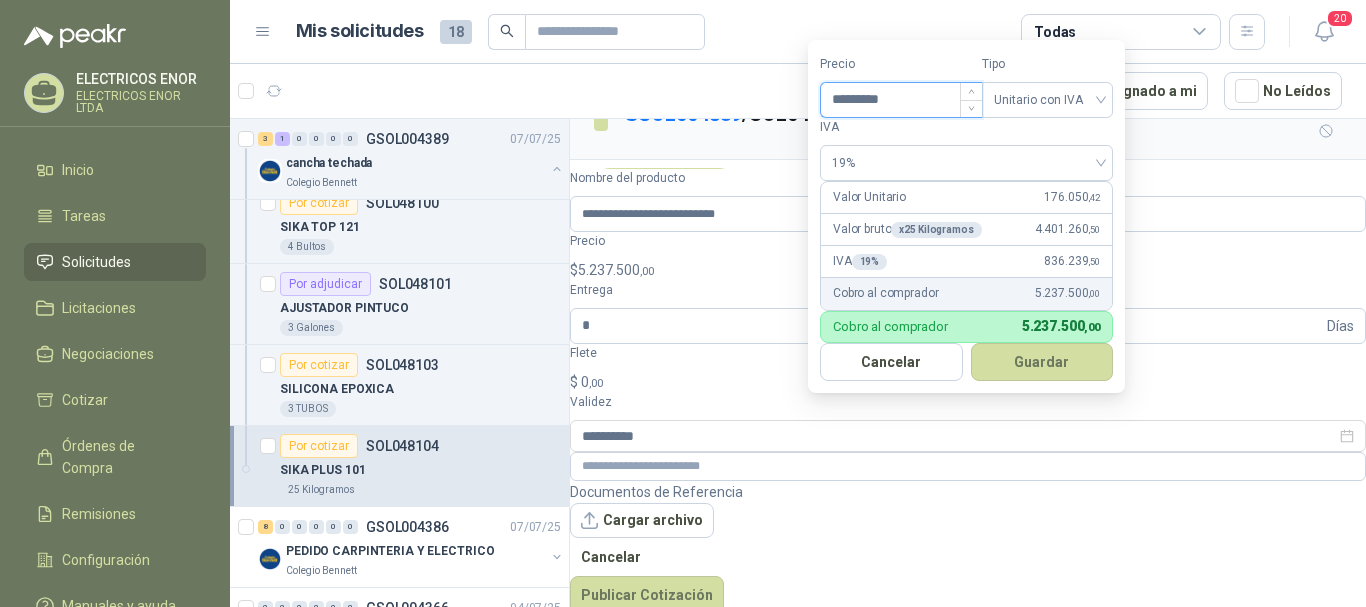 click on "*********" at bounding box center (901, 100) 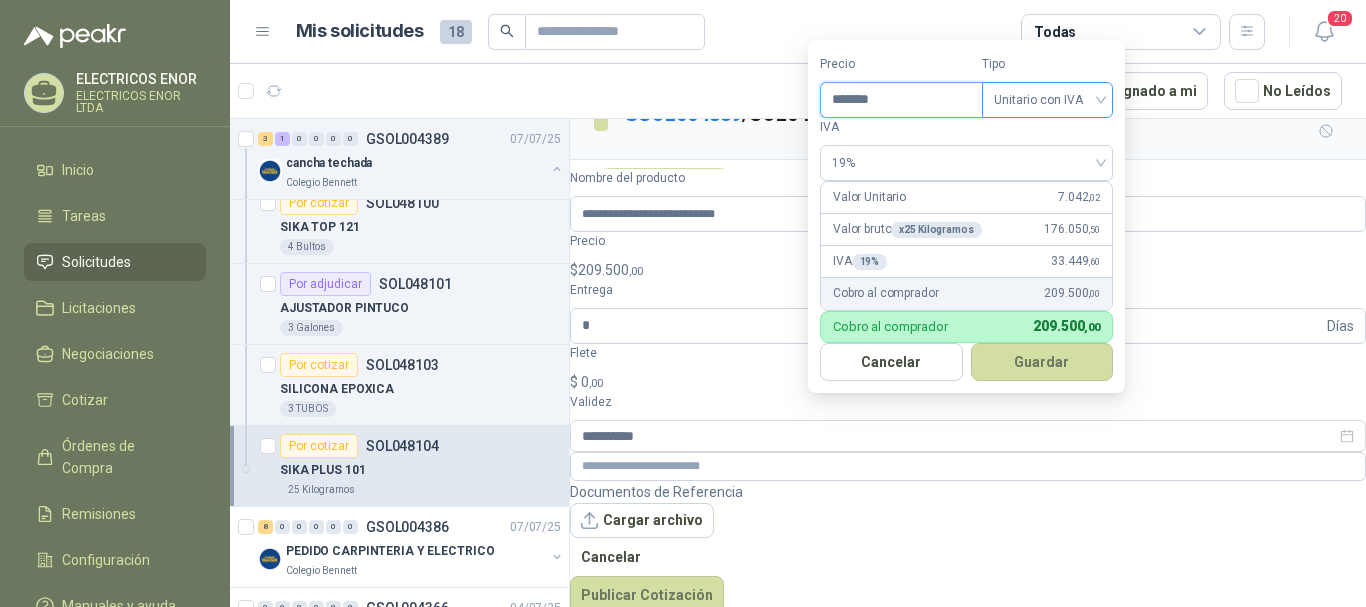 click on "Unitario con IVA" at bounding box center (1047, 100) 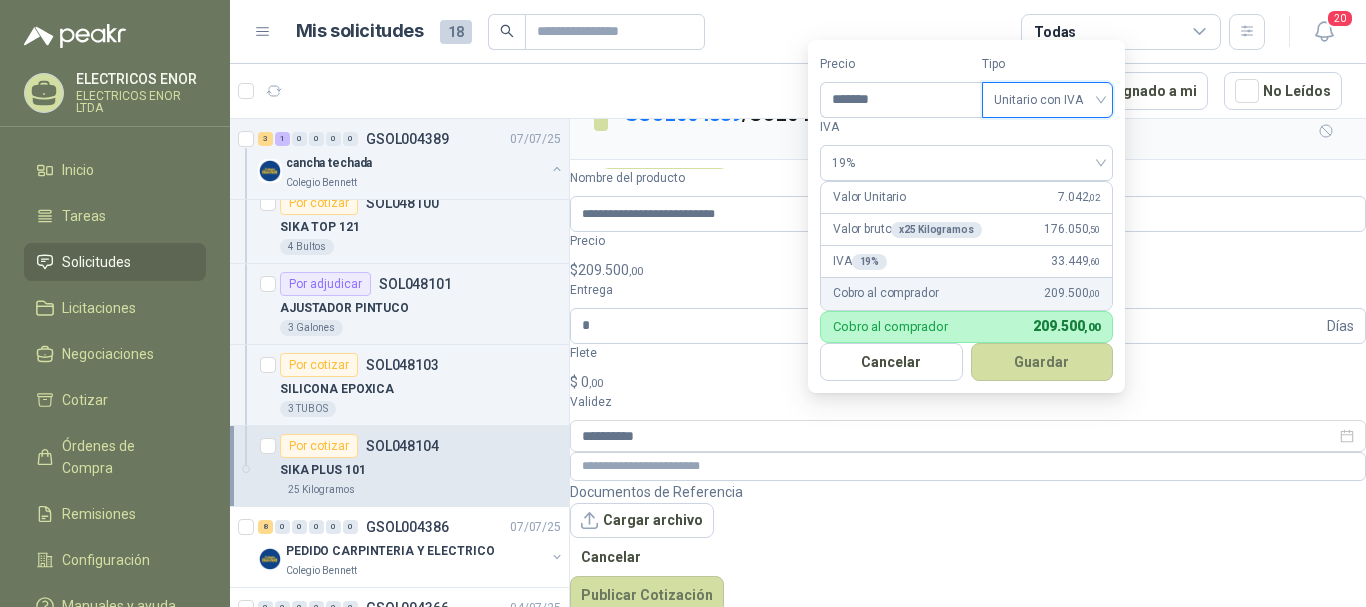 click on "Unitario con IVA" at bounding box center (1047, 100) 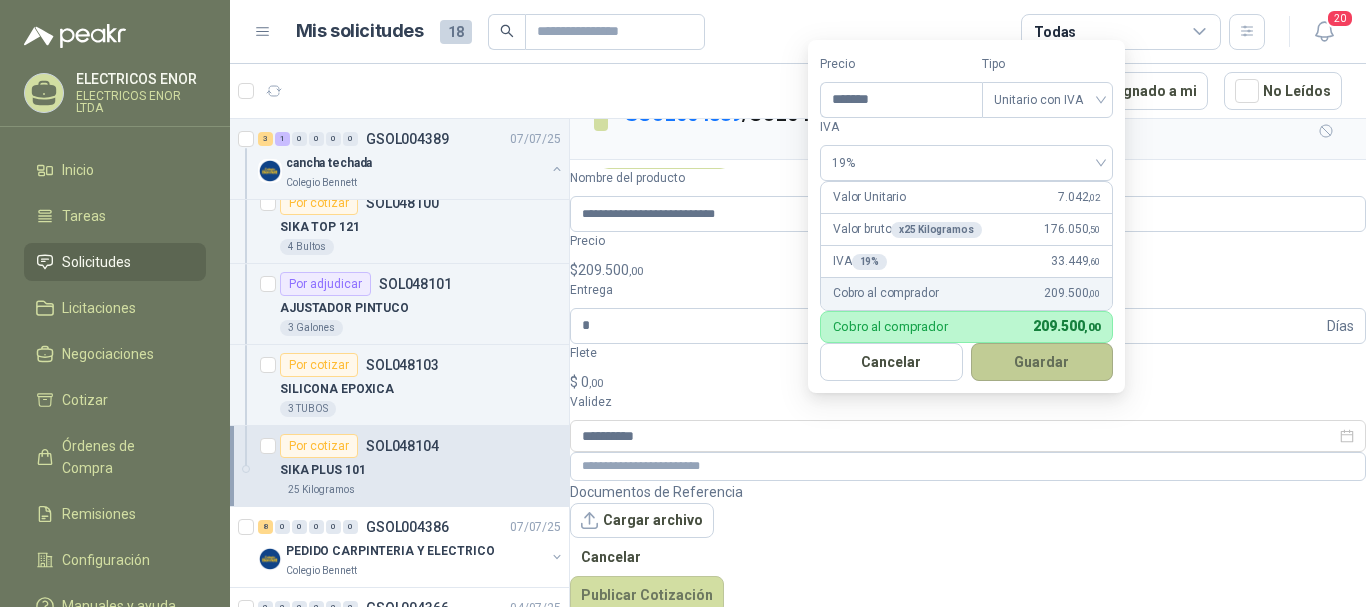 click on "Guardar" at bounding box center [1042, 362] 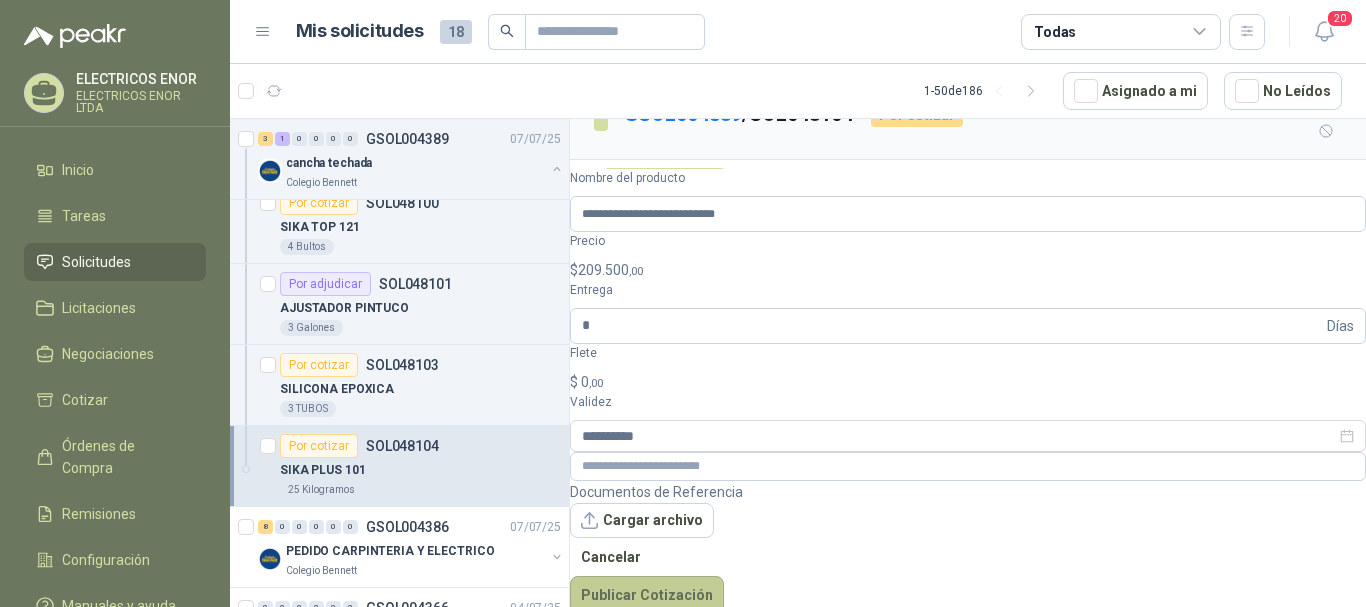 click on "Publicar Cotización" at bounding box center (647, 595) 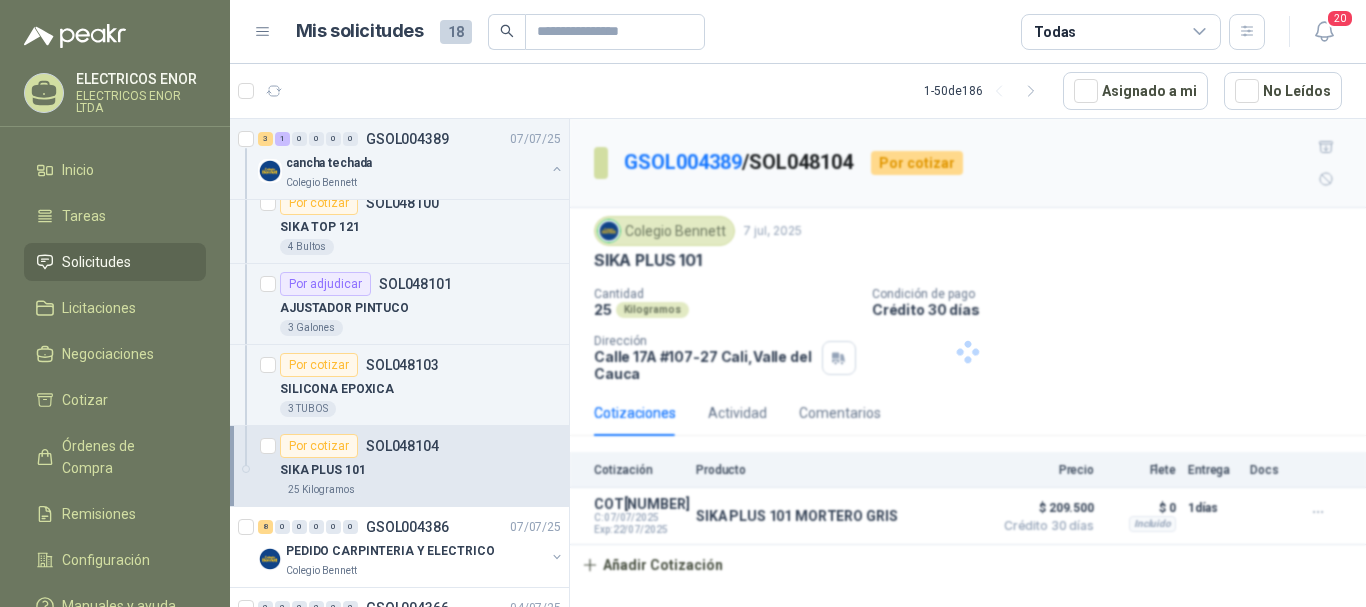 scroll, scrollTop: 0, scrollLeft: 0, axis: both 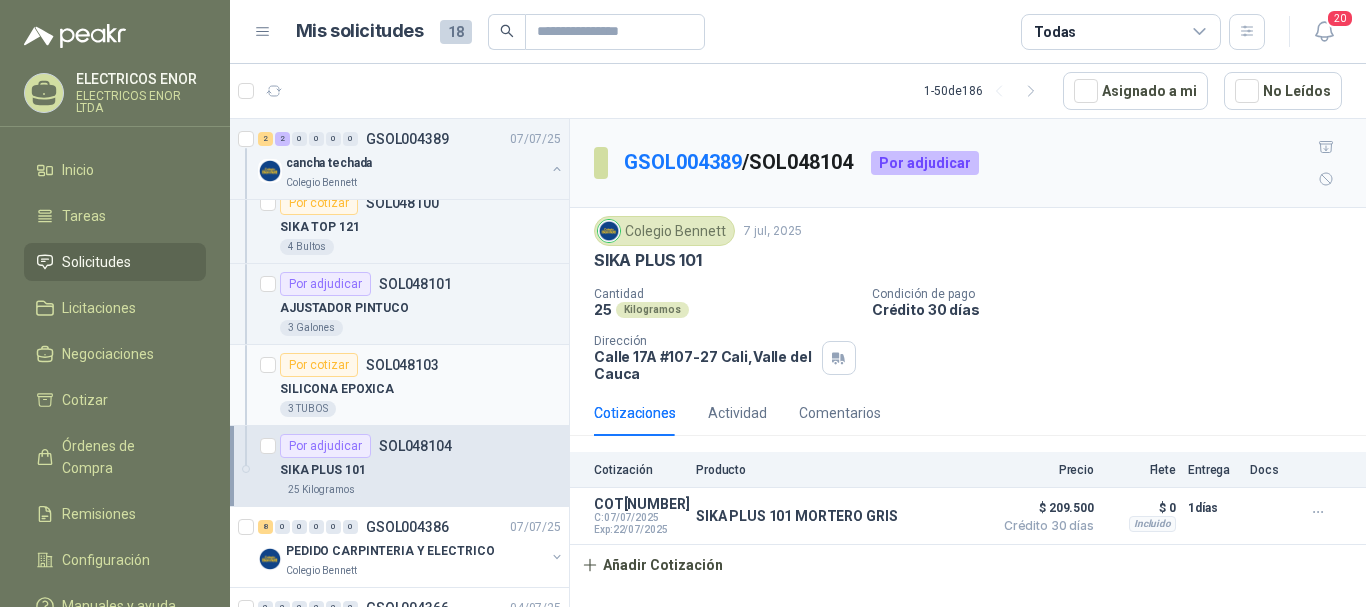 click on "SILICONA EPOXICA" at bounding box center (337, 389) 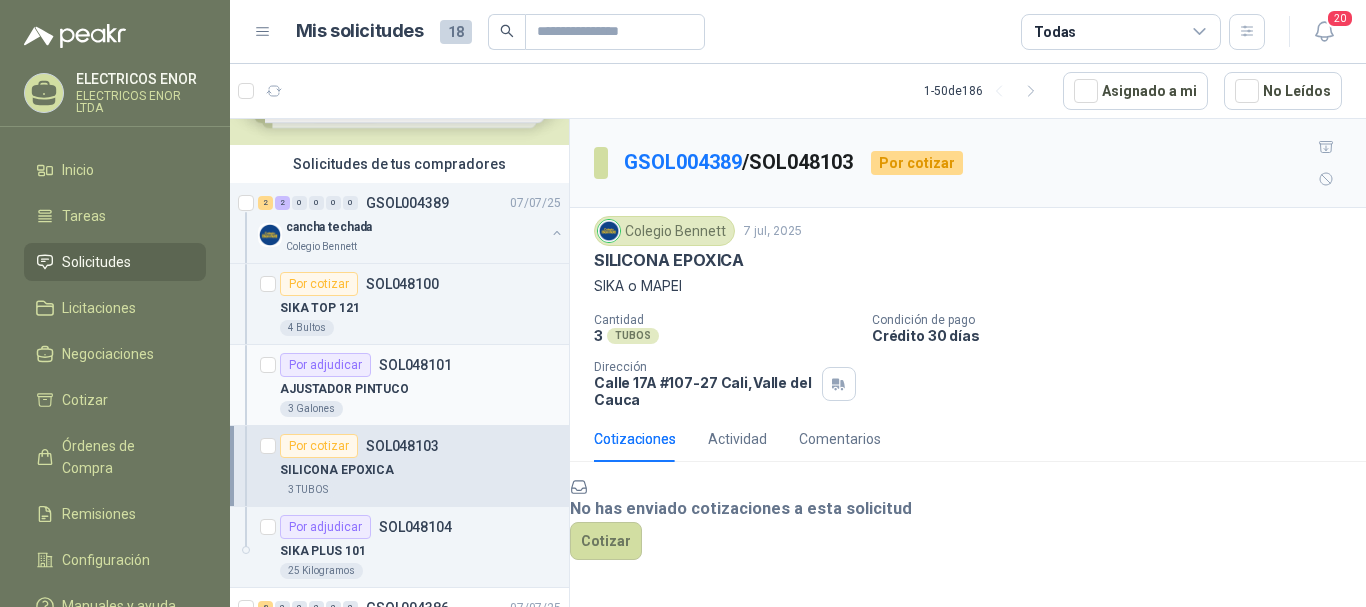 scroll, scrollTop: 0, scrollLeft: 0, axis: both 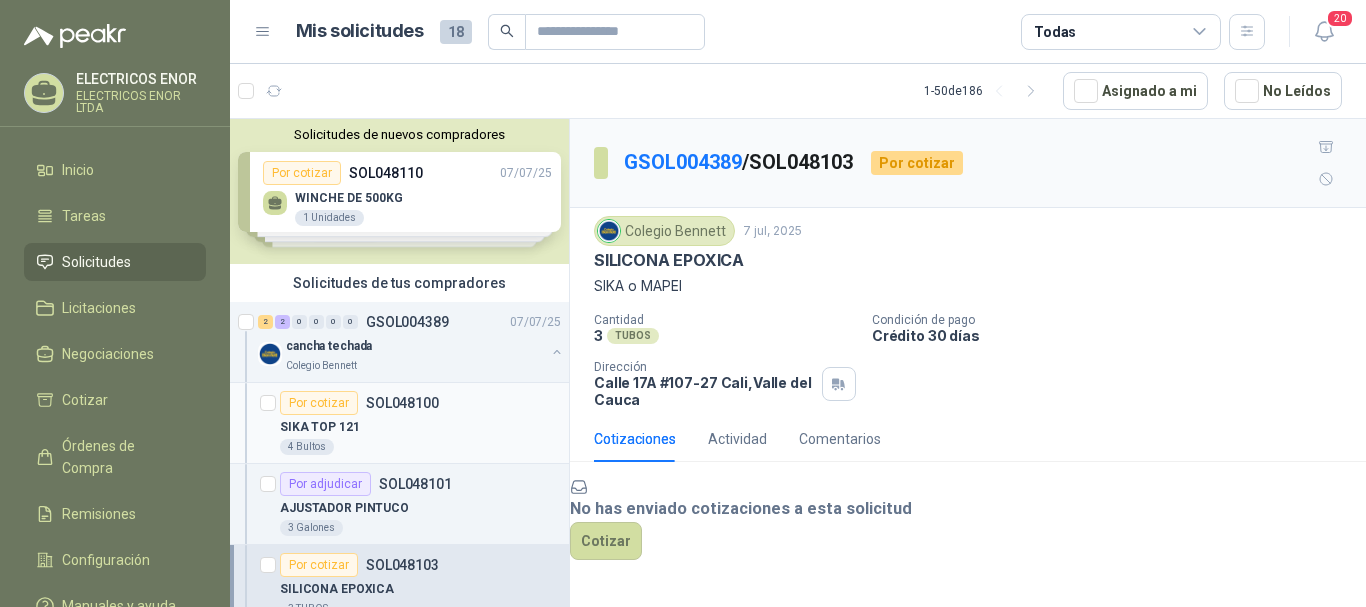 click on "SIKA TOP 121" at bounding box center [420, 427] 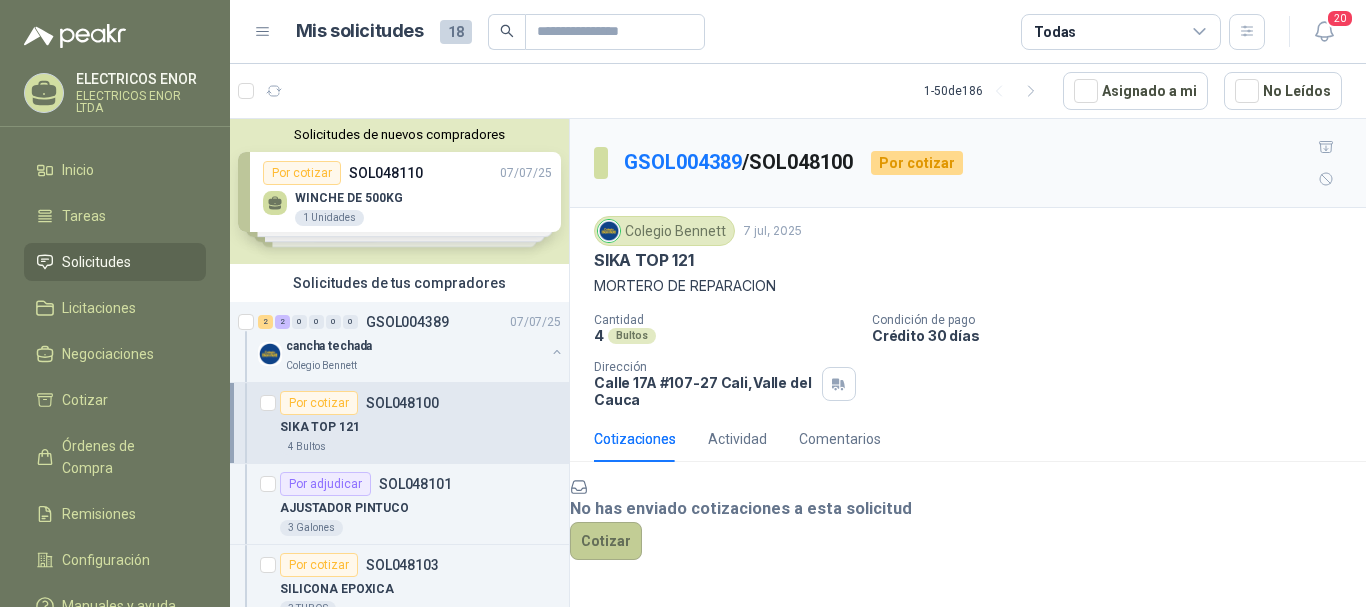 click on "Cotizar" at bounding box center (606, 541) 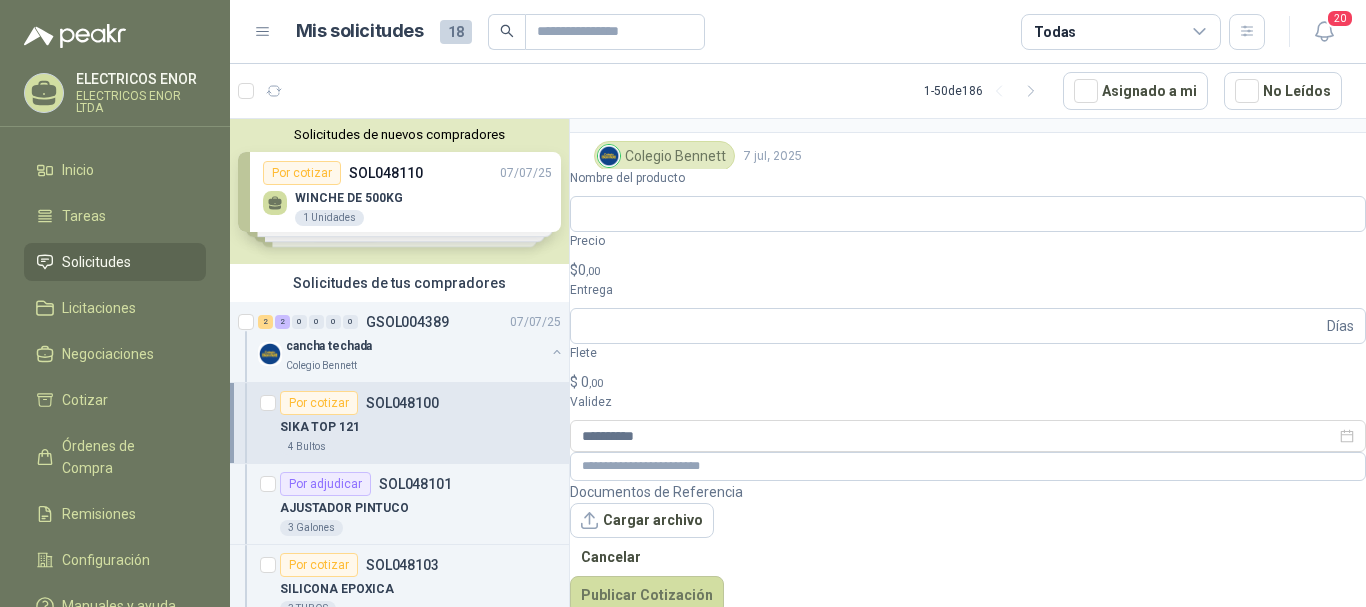 scroll, scrollTop: 74, scrollLeft: 0, axis: vertical 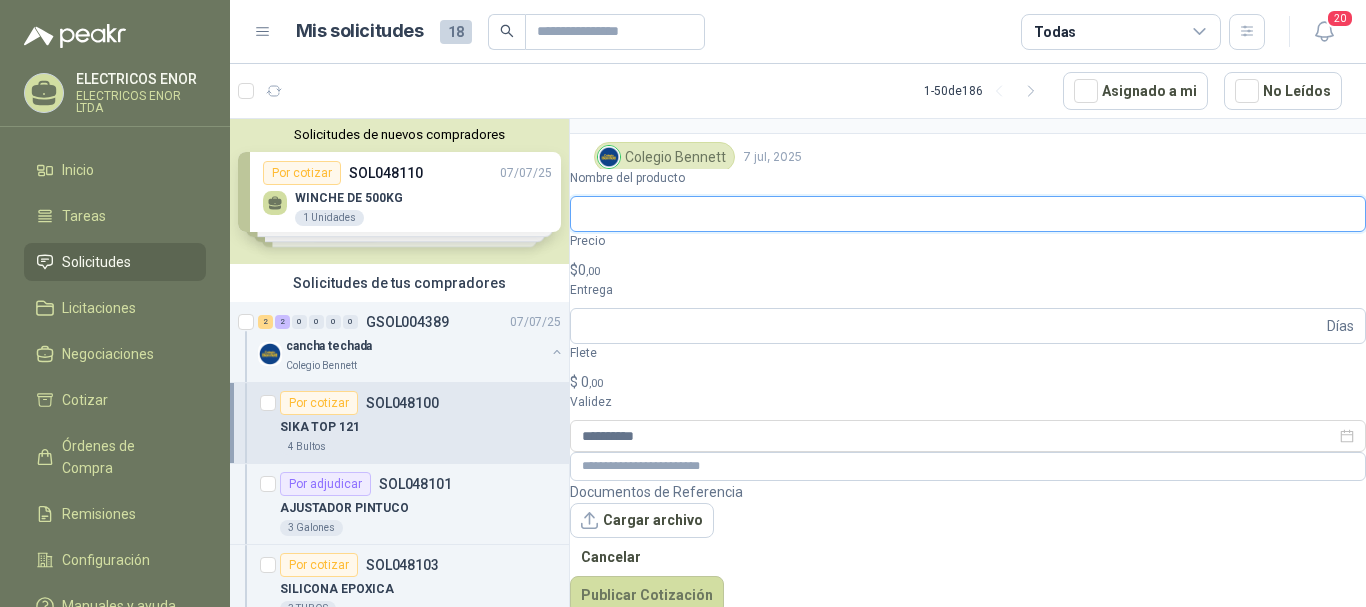click on "Nombre del producto" at bounding box center (968, 214) 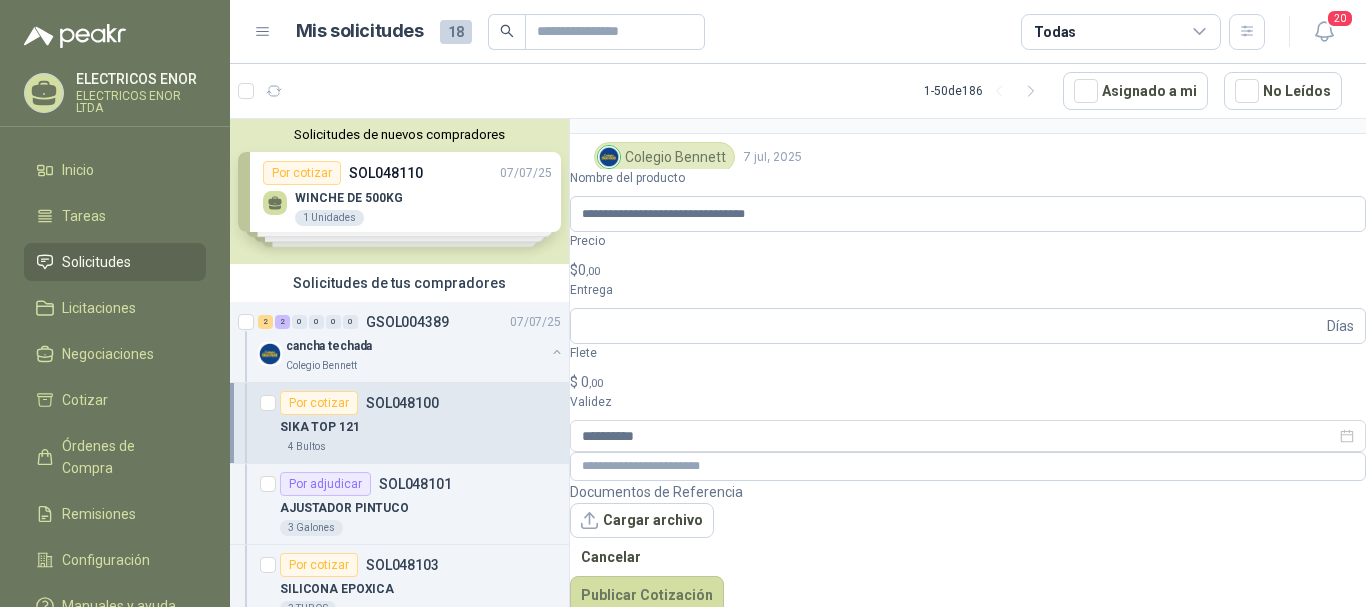 click on "$  0 ,00" at bounding box center [968, 270] 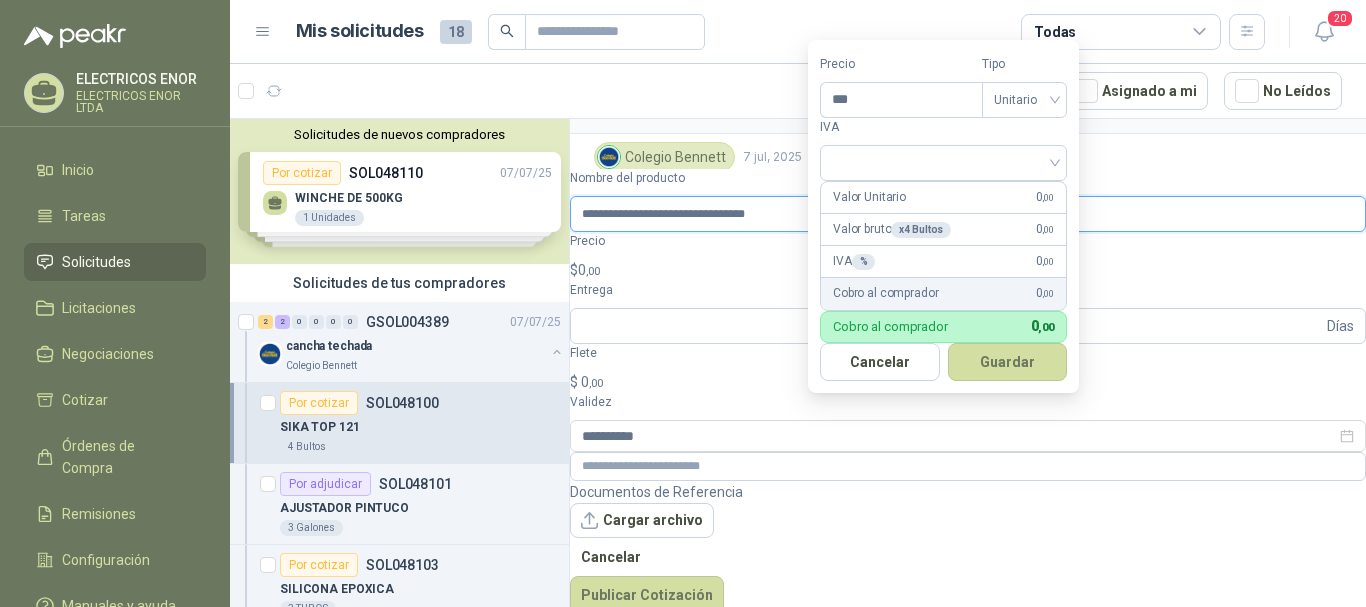 click on "**********" at bounding box center [968, 214] 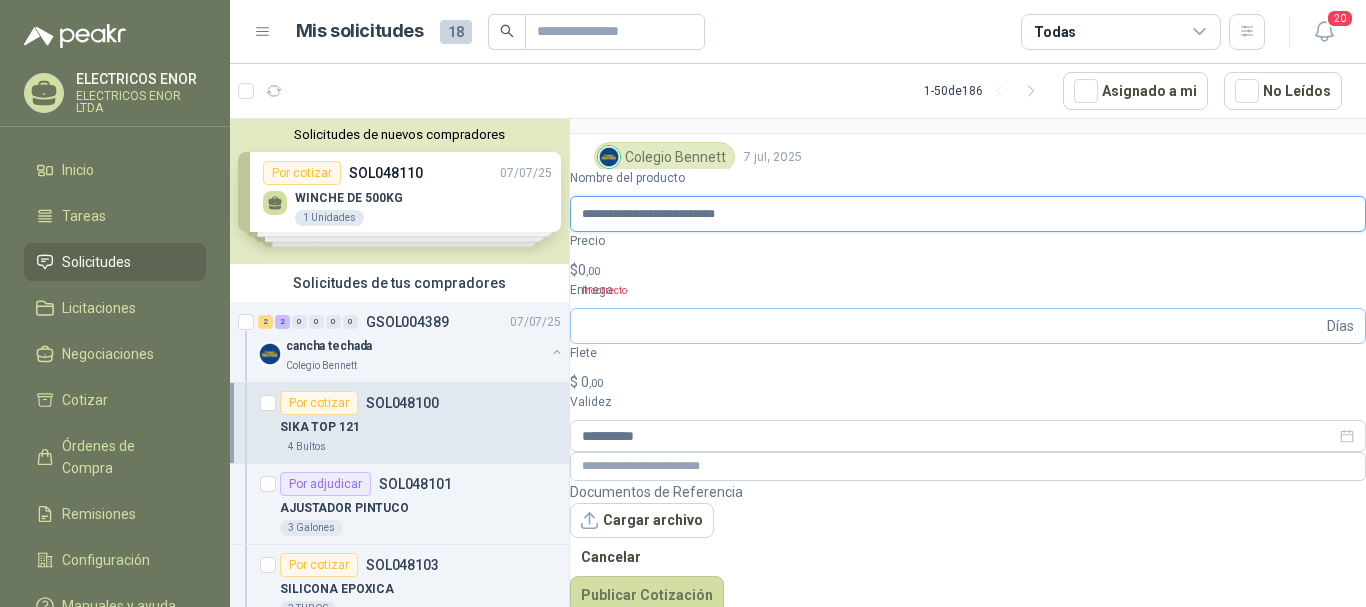 type on "**********" 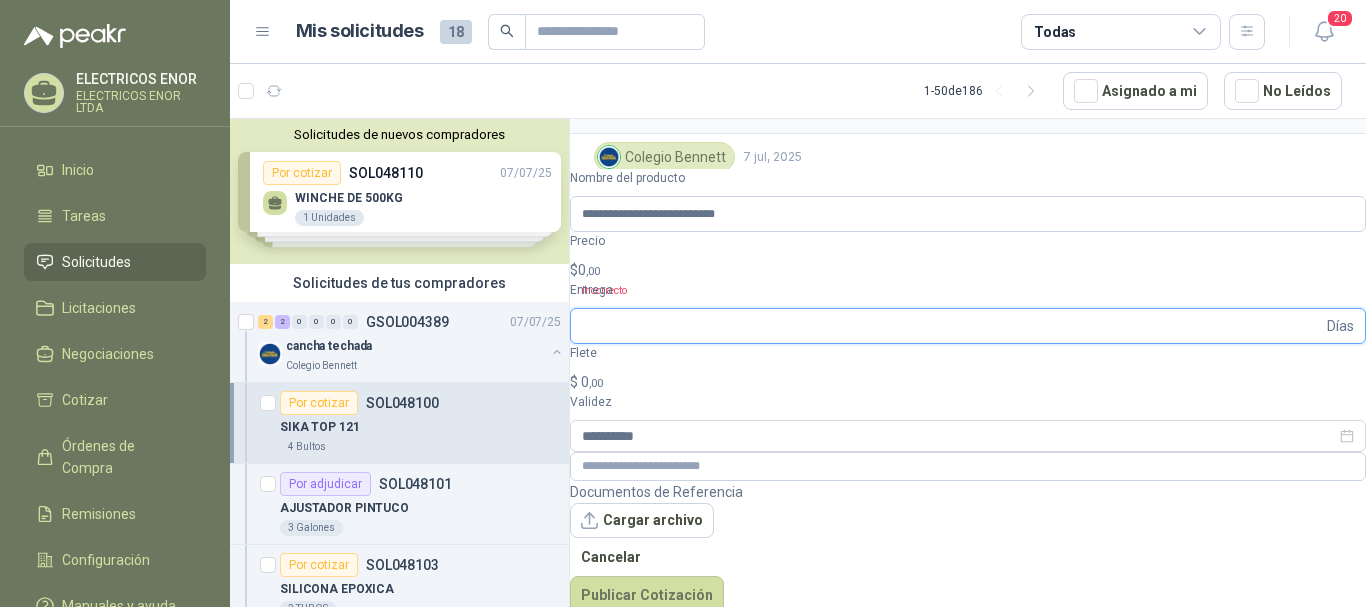 click on "Entrega" at bounding box center (952, 326) 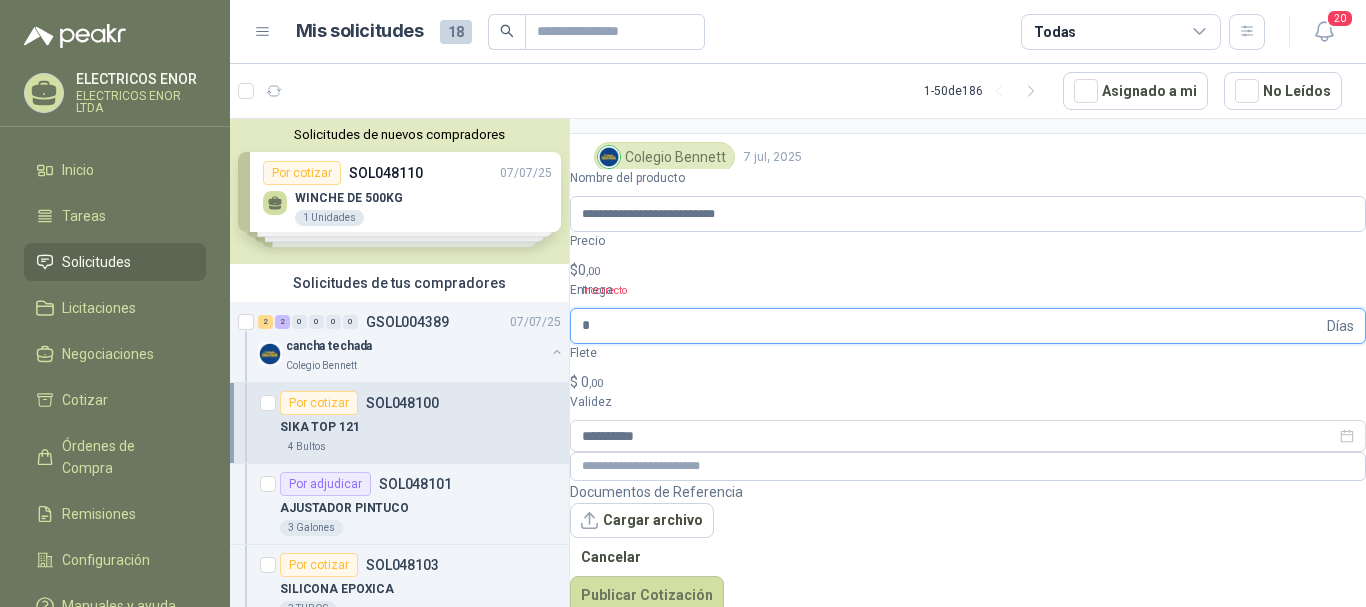 type on "*" 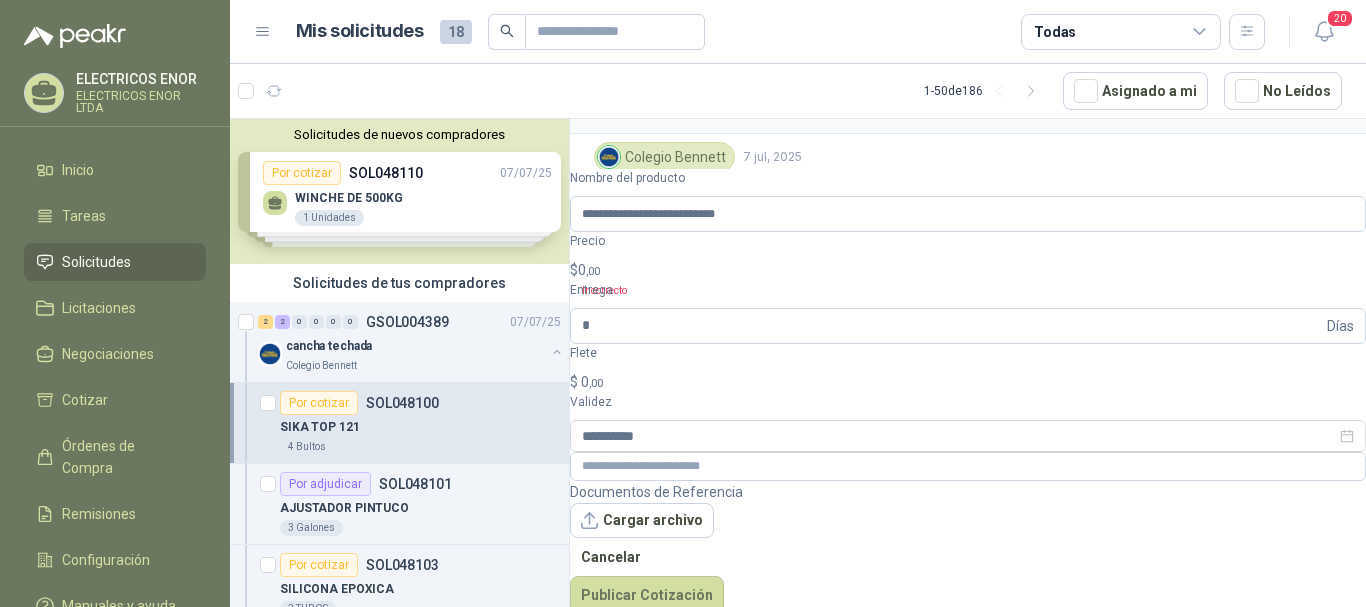 click on "$  0 ,00" at bounding box center (968, 270) 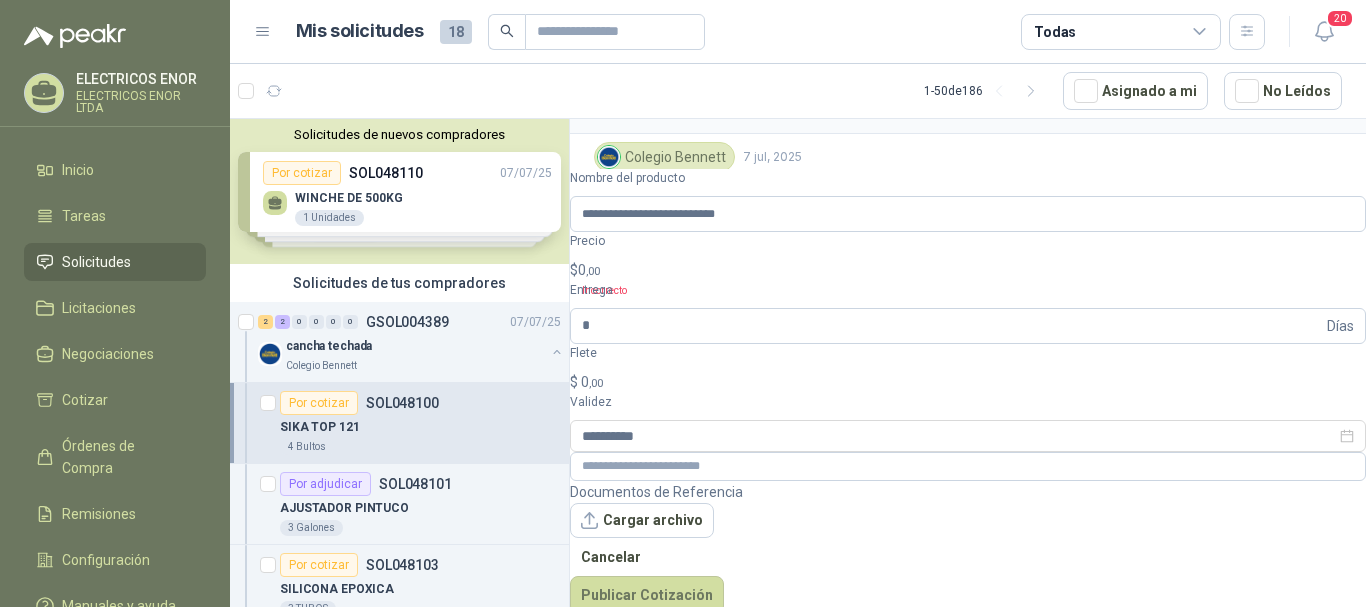 click on "Solicitudes de nuevos compradores Por cotizar SOL[NUMBER] [DD]/[MM]/[YY] WINCHE DE 500KG 1 Unidades Por cotizar SOL[NUMBER] [DD]/[MM]/[YY] BOMBILLO LED 17W LUZ BLANCA 110/220V 240 Unidades Por cotizar SOL[NUMBER] [DD]/[MM]/[YY] TRANSFORMADOR 15KVA MARCA INTECRI VOLTAJE 13200/240/123 1 Unidades Por cotizar SOL[NUMBER] [DD]/[MM]/[YY] MANILA POLIPROPILENO (SOGA) 1.1/4" (32MM) marca tesicol 500 Unidades ¿Quieres recibir cientos de solicitudes de compra como estas todos los días? Agenda una reunión" at bounding box center [399, 191] 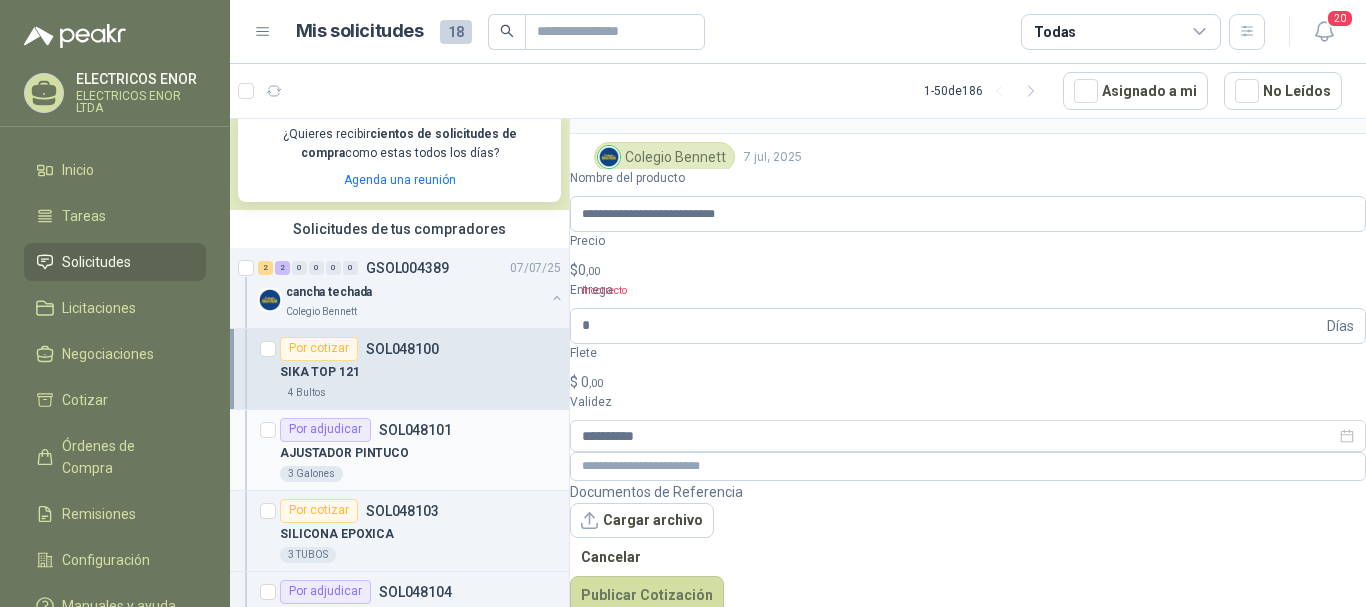 scroll, scrollTop: 400, scrollLeft: 0, axis: vertical 